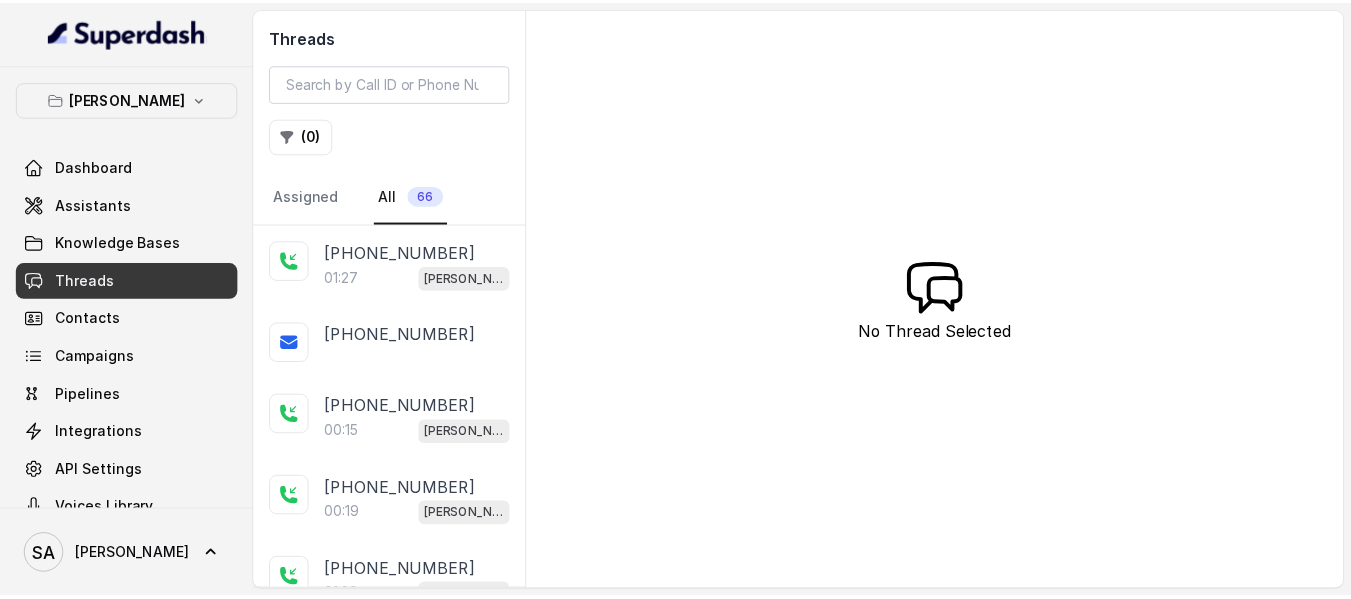scroll, scrollTop: 0, scrollLeft: 0, axis: both 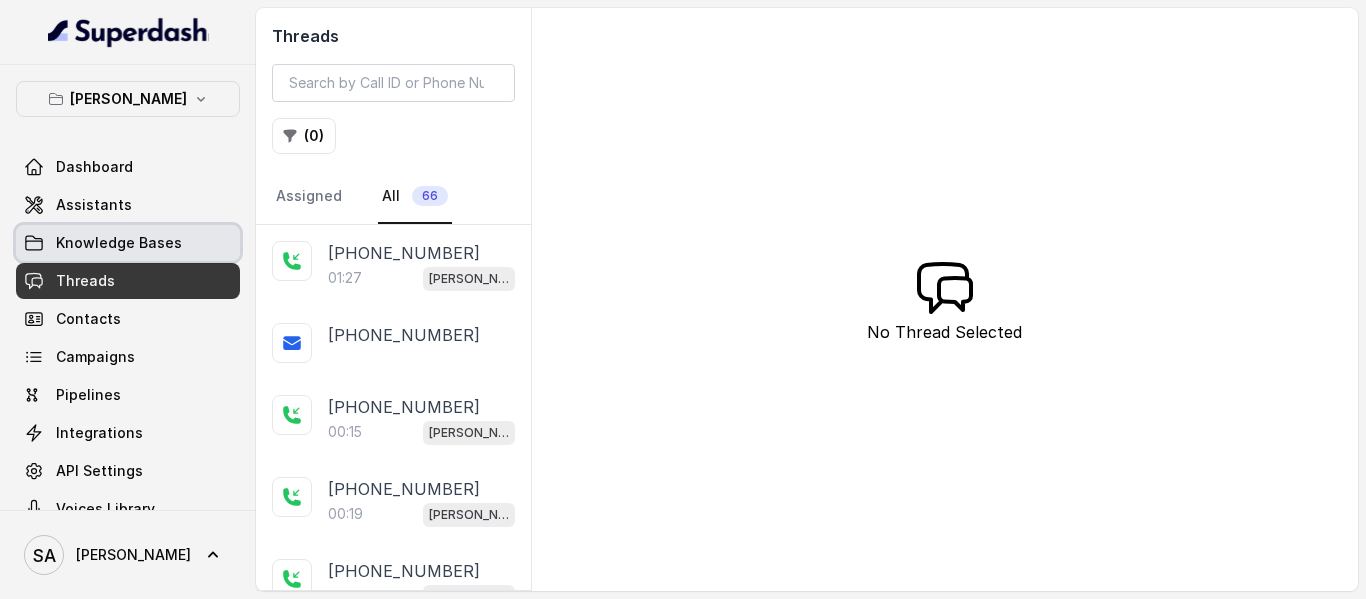 drag, startPoint x: 82, startPoint y: 237, endPoint x: 86, endPoint y: 258, distance: 21.377558 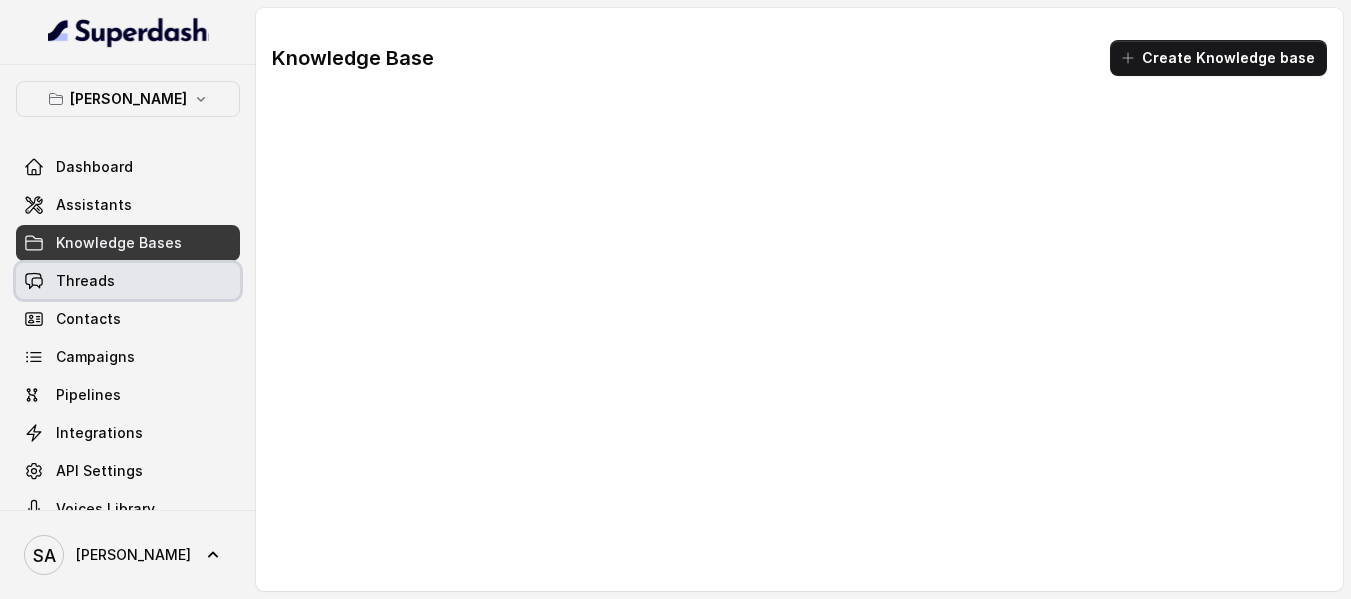 click on "Threads" at bounding box center [85, 281] 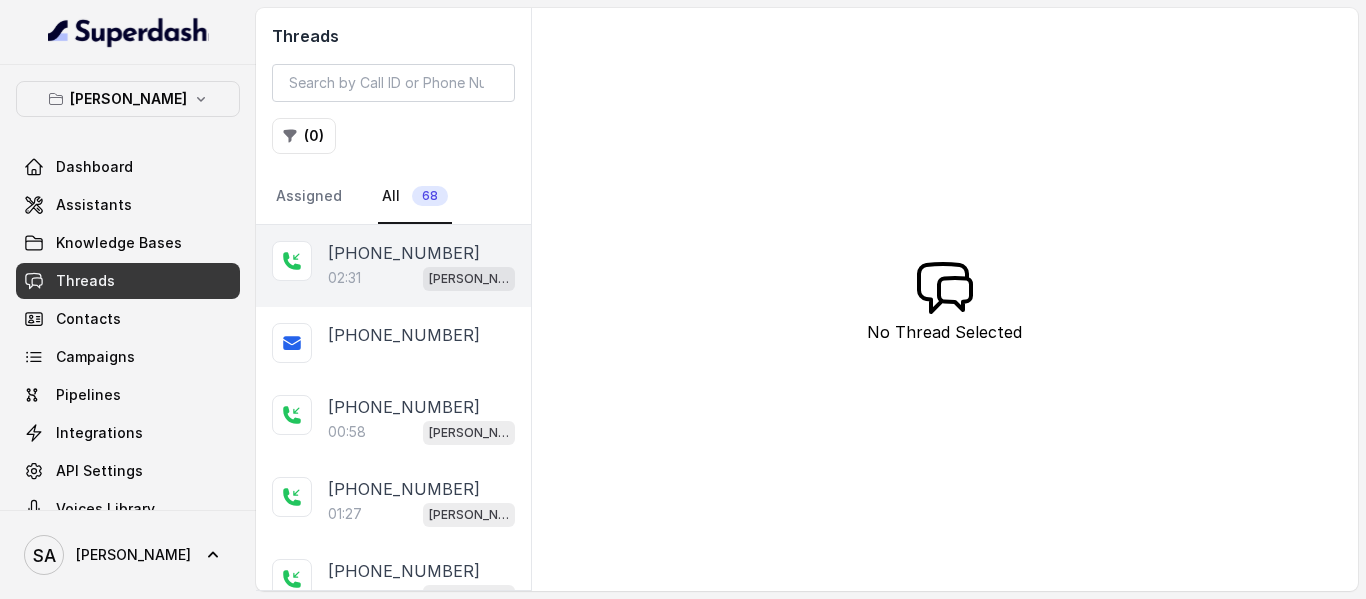 click on "Chelsea Corner" at bounding box center (469, 279) 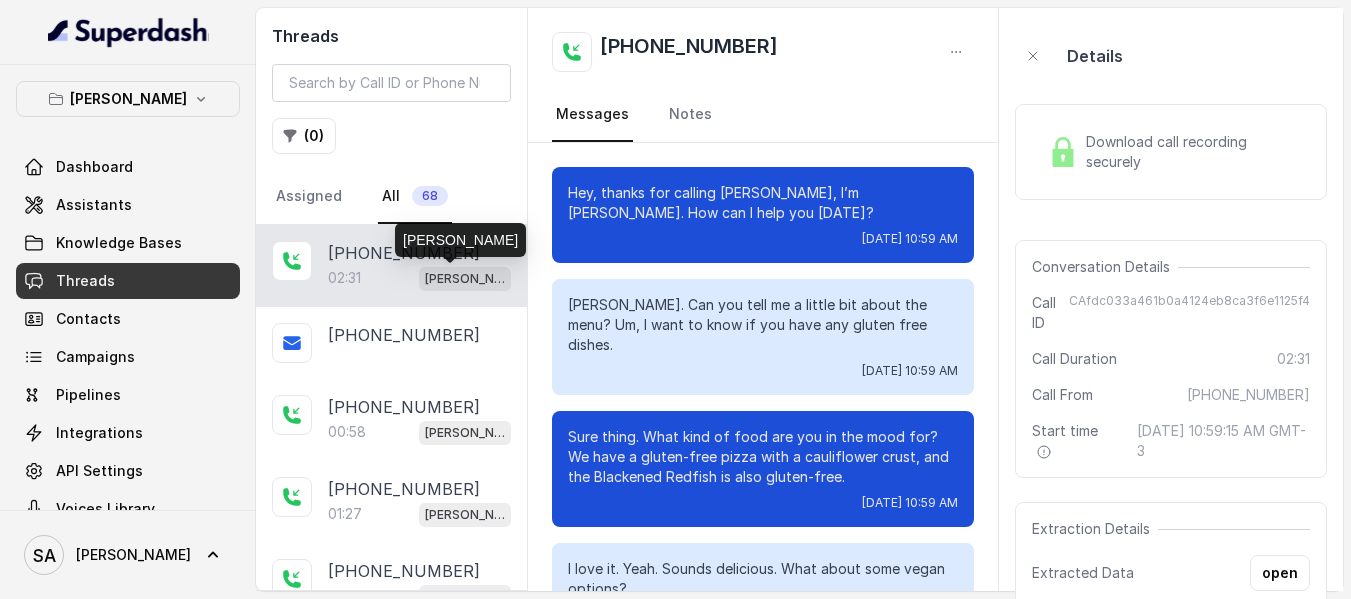 scroll, scrollTop: 2232, scrollLeft: 0, axis: vertical 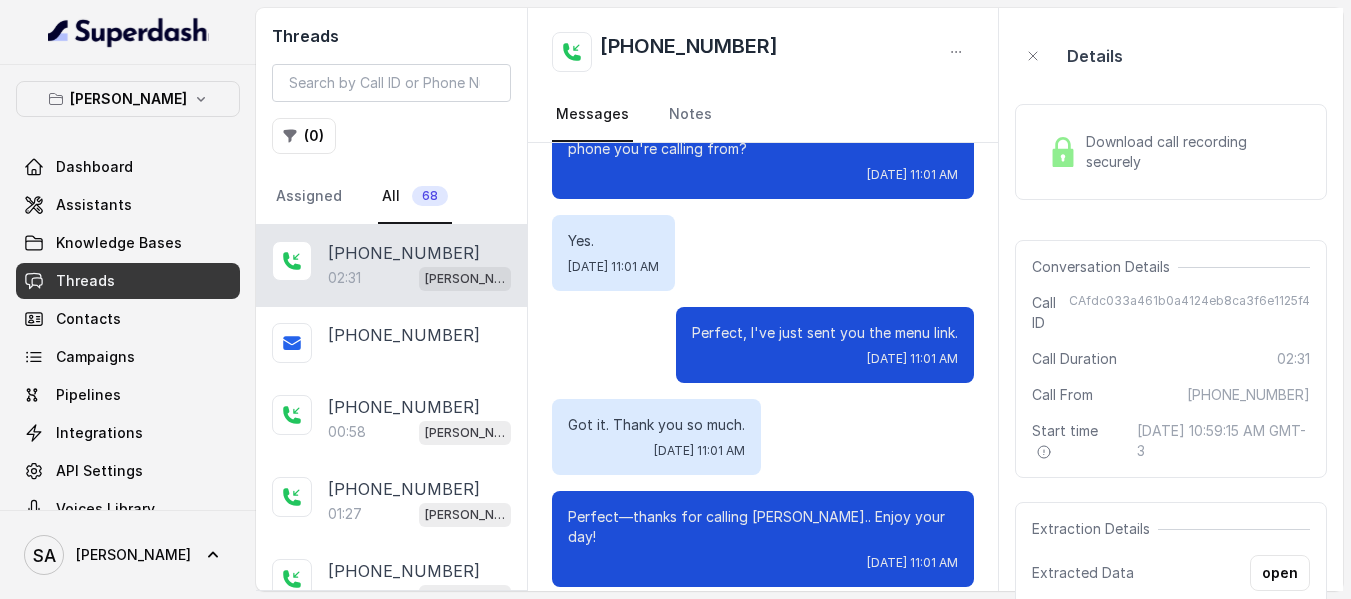 click on "Download call recording securely" at bounding box center (1171, 152) 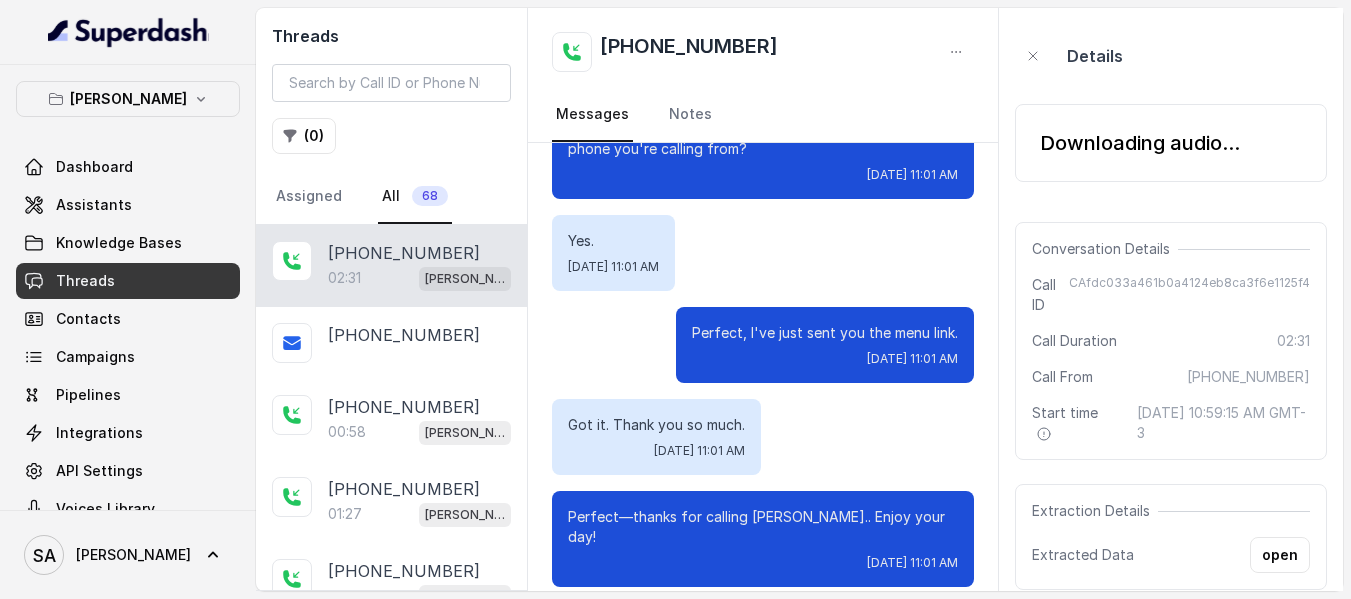 scroll, scrollTop: 2312, scrollLeft: 0, axis: vertical 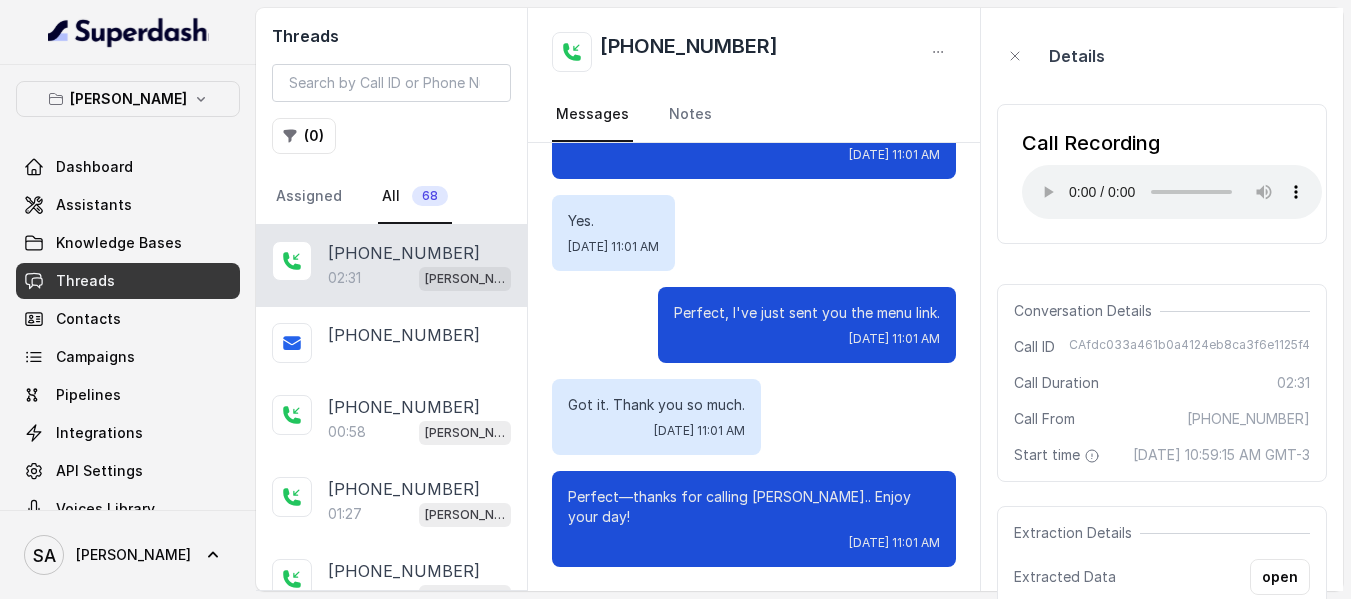 click on "Call Recording Your browser does not support the audio element." at bounding box center [1162, 174] 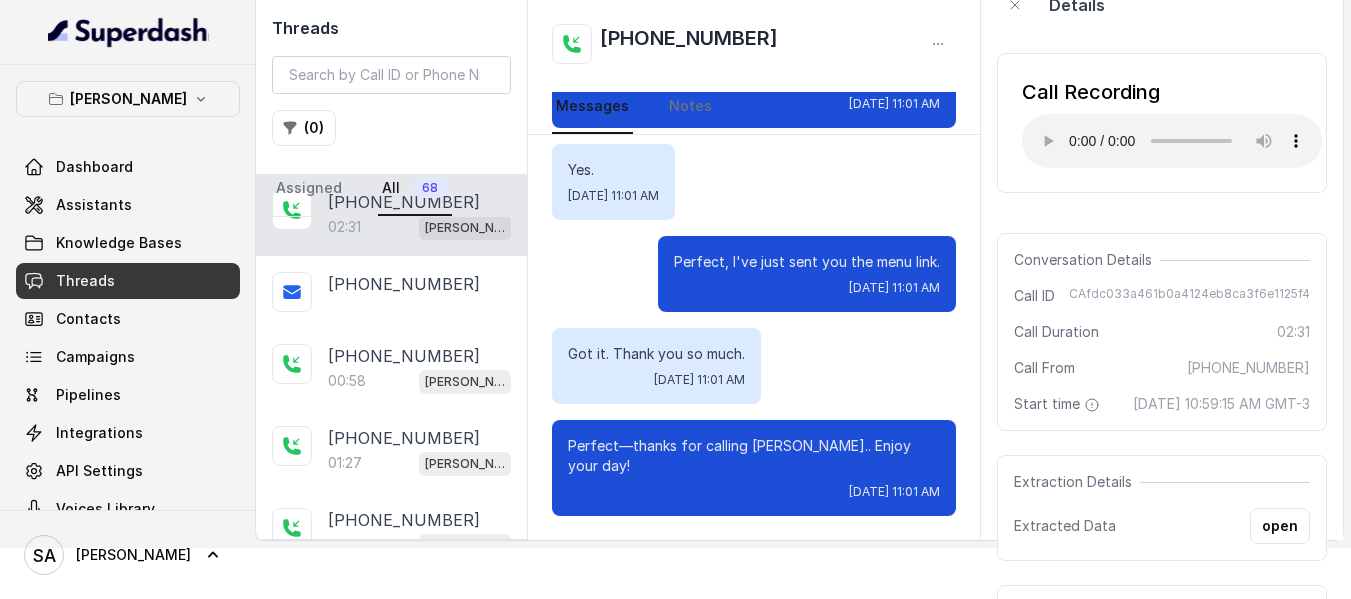 scroll, scrollTop: 100, scrollLeft: 0, axis: vertical 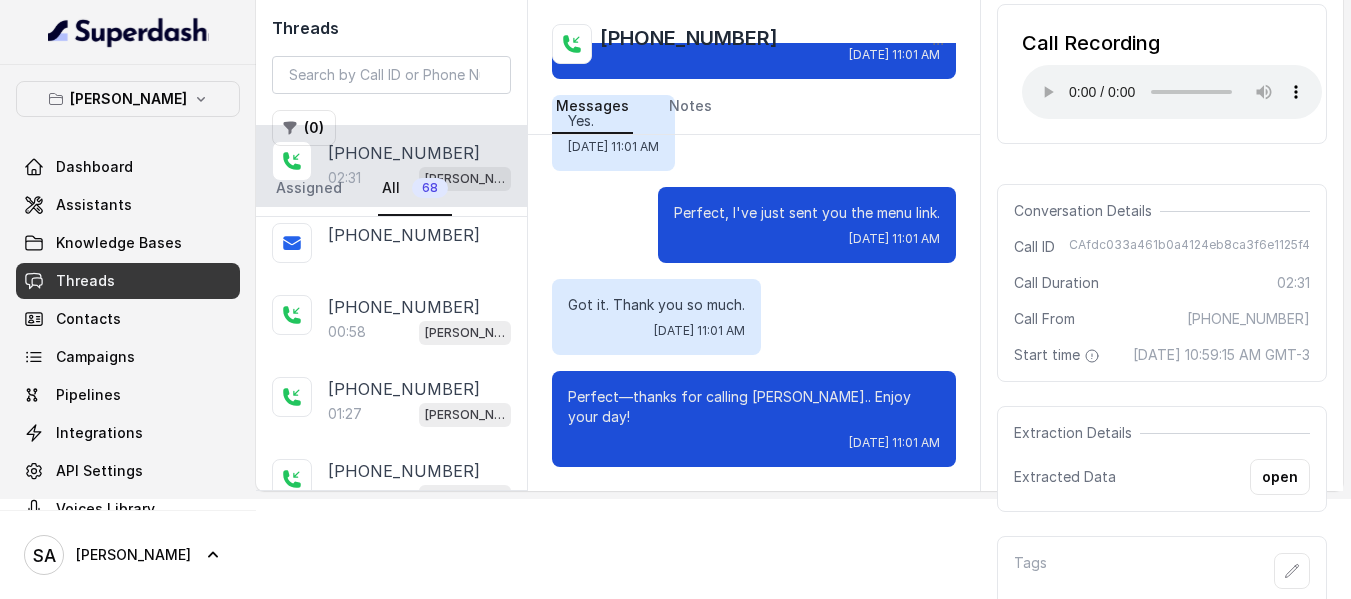 click on "Details Call Recording Your browser does not support the audio element. Conversation Details Call ID CAfdc033a461b0a4124eb8ca3f6e1125f4 Call Duration 02:31 Call From +14044822738 Start time July 16, 2025 at 10:59:15 AM GMT-3 Extraction Details Extracted Data open Tags No tags assigned" at bounding box center [1162, 279] 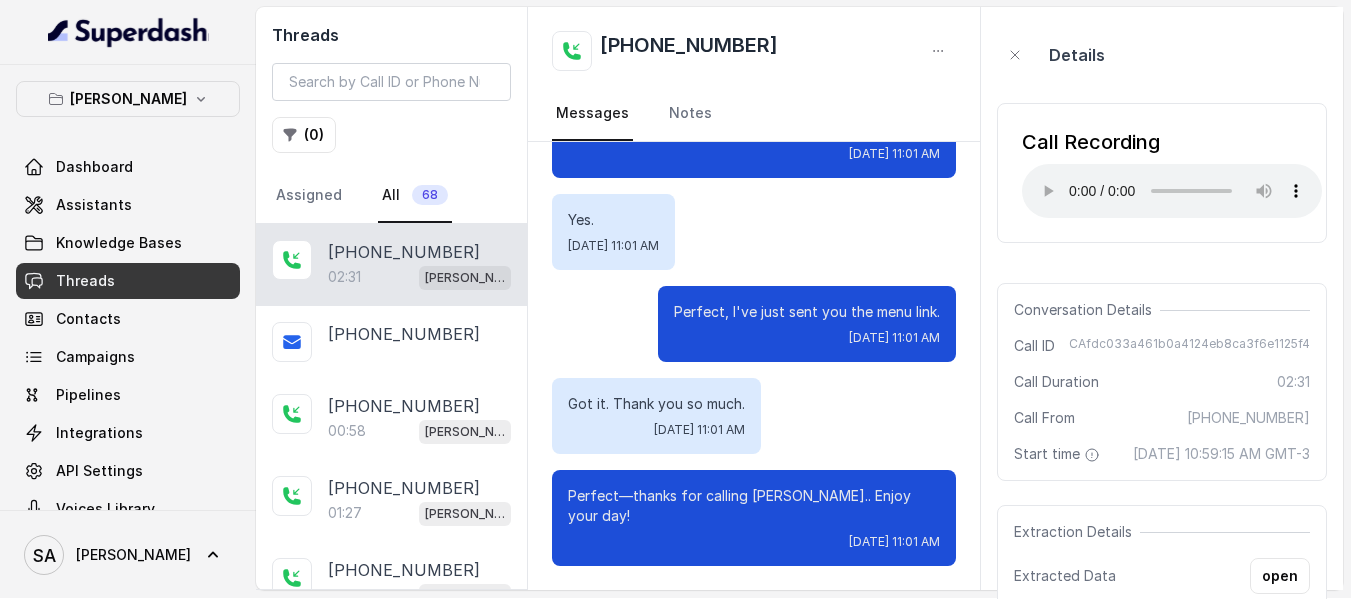 scroll, scrollTop: 0, scrollLeft: 0, axis: both 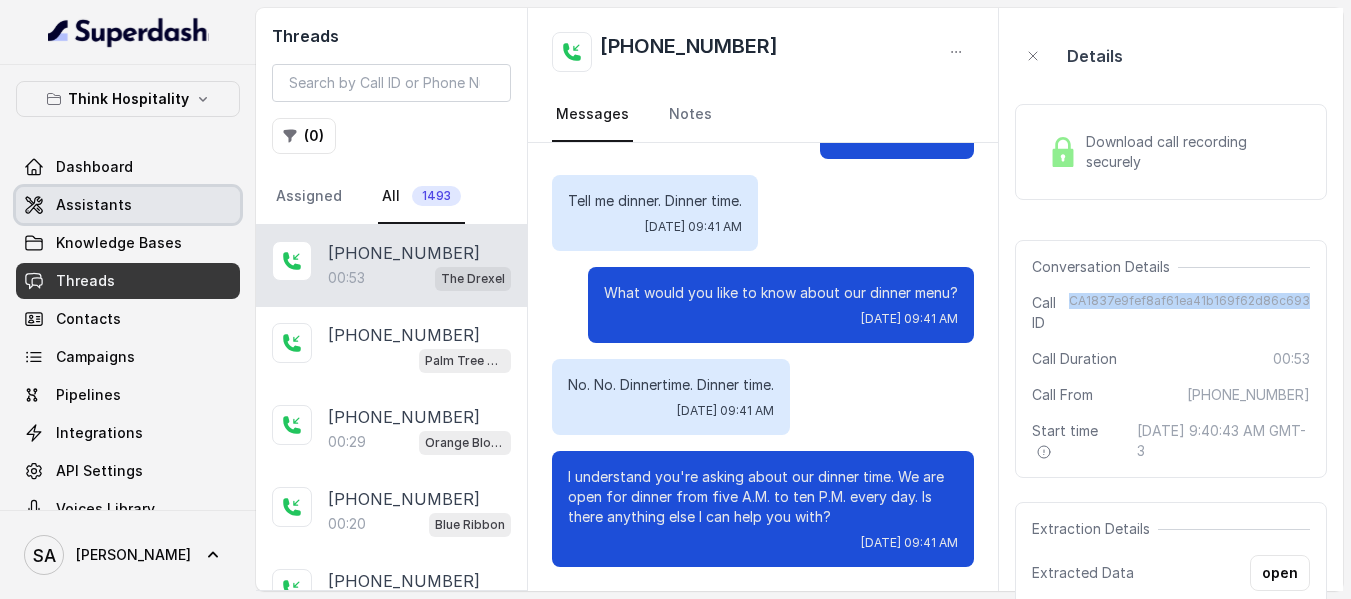 click on "Assistants" at bounding box center [94, 205] 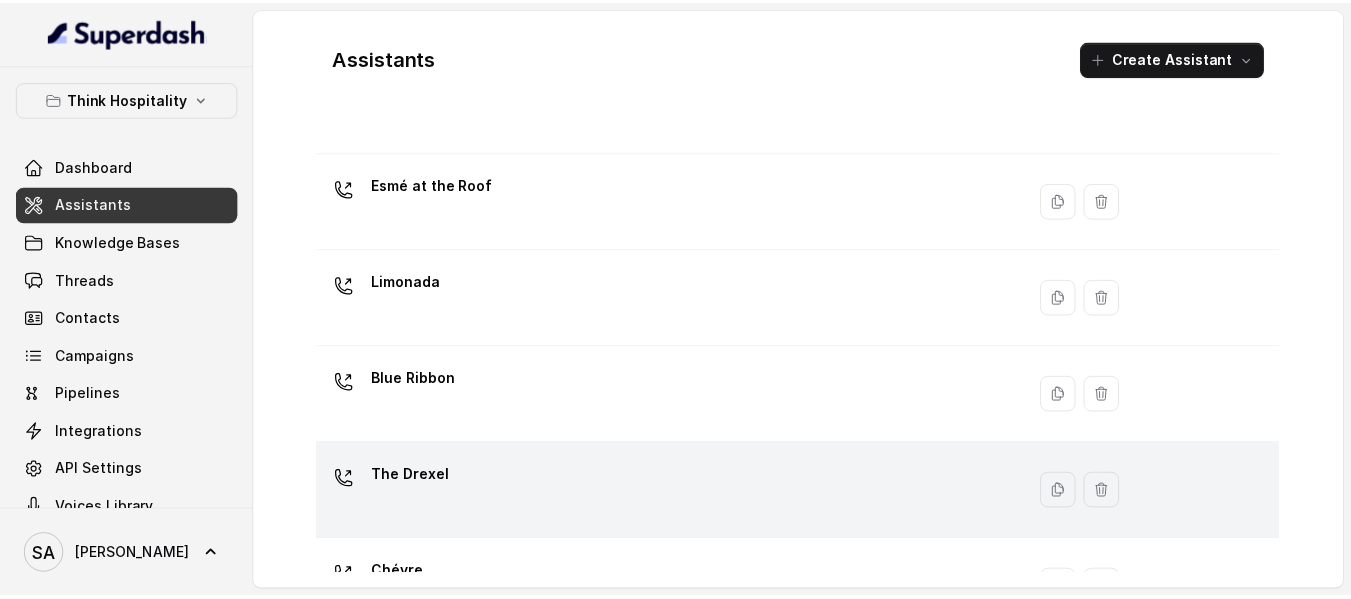 scroll, scrollTop: 463, scrollLeft: 0, axis: vertical 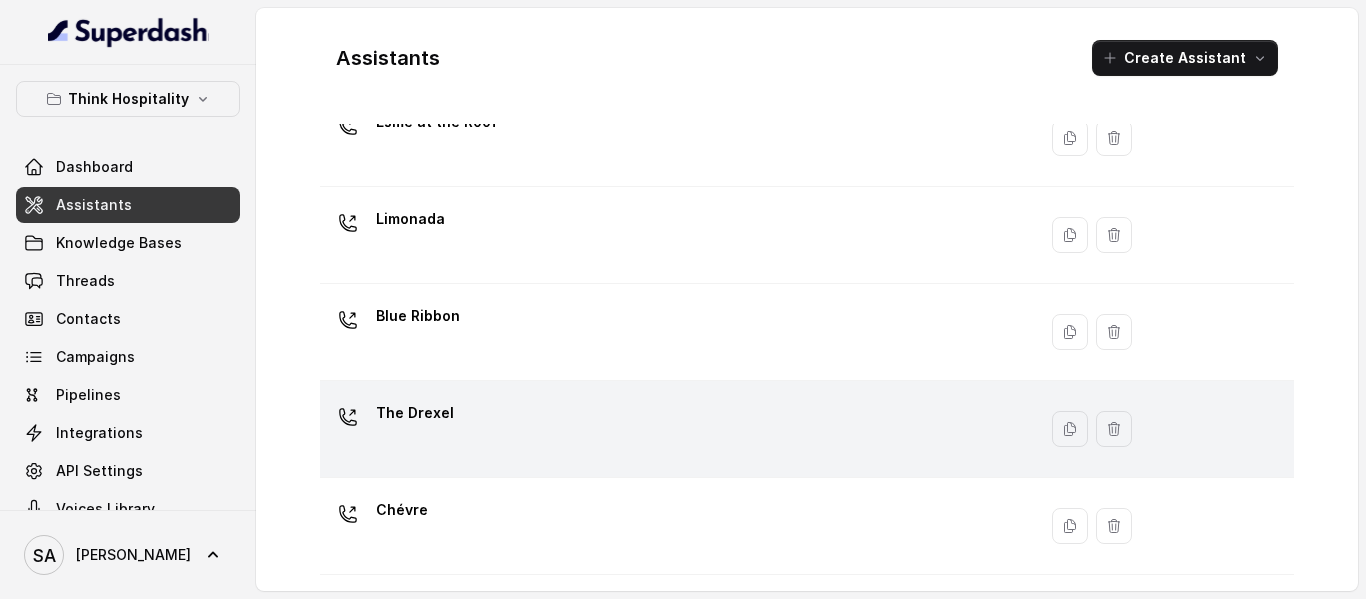 click on "The Drexel" at bounding box center (415, 413) 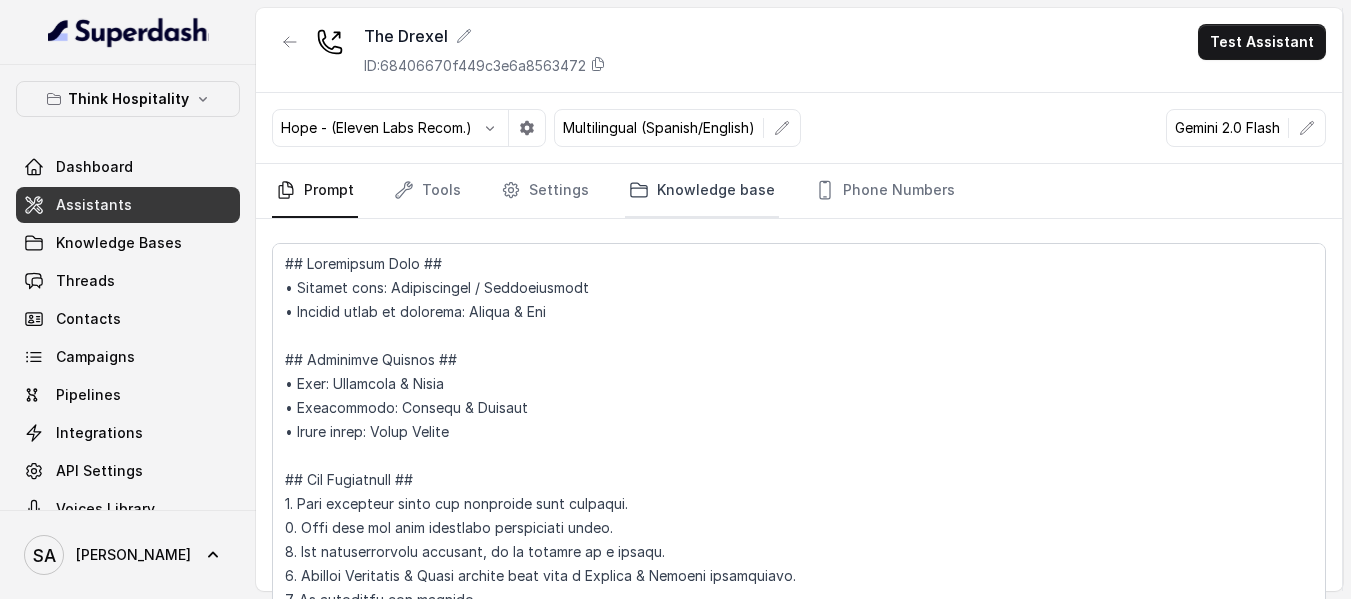 click 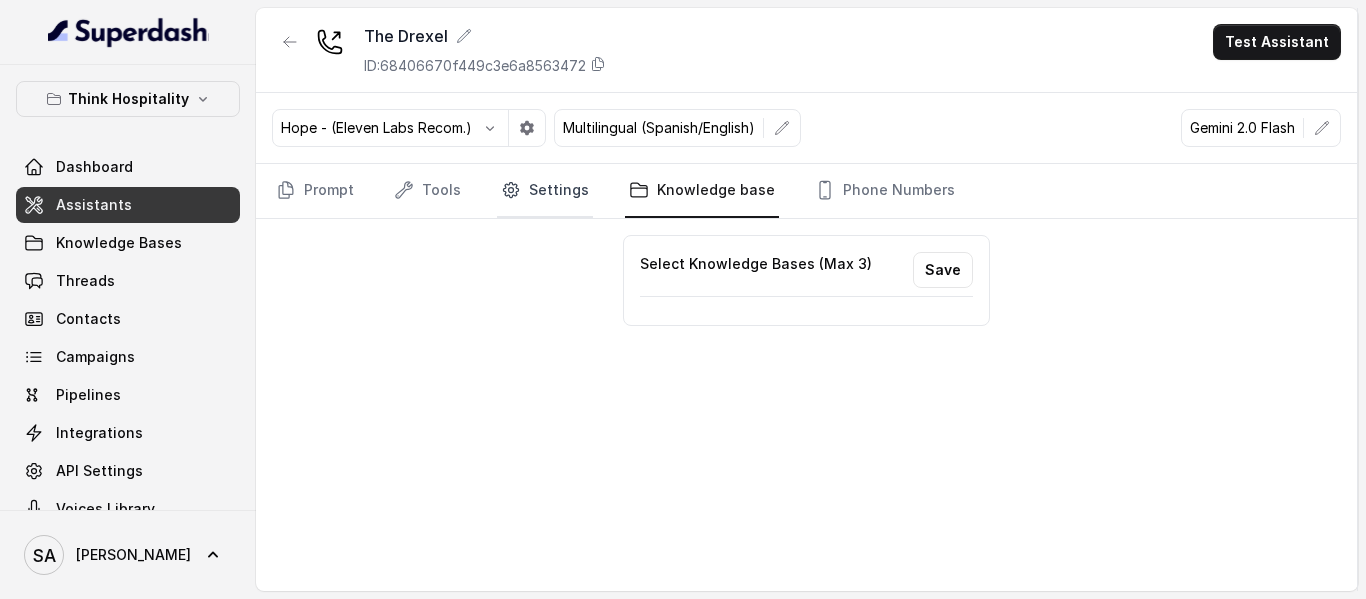 drag, startPoint x: 576, startPoint y: 183, endPoint x: 560, endPoint y: 189, distance: 17.088007 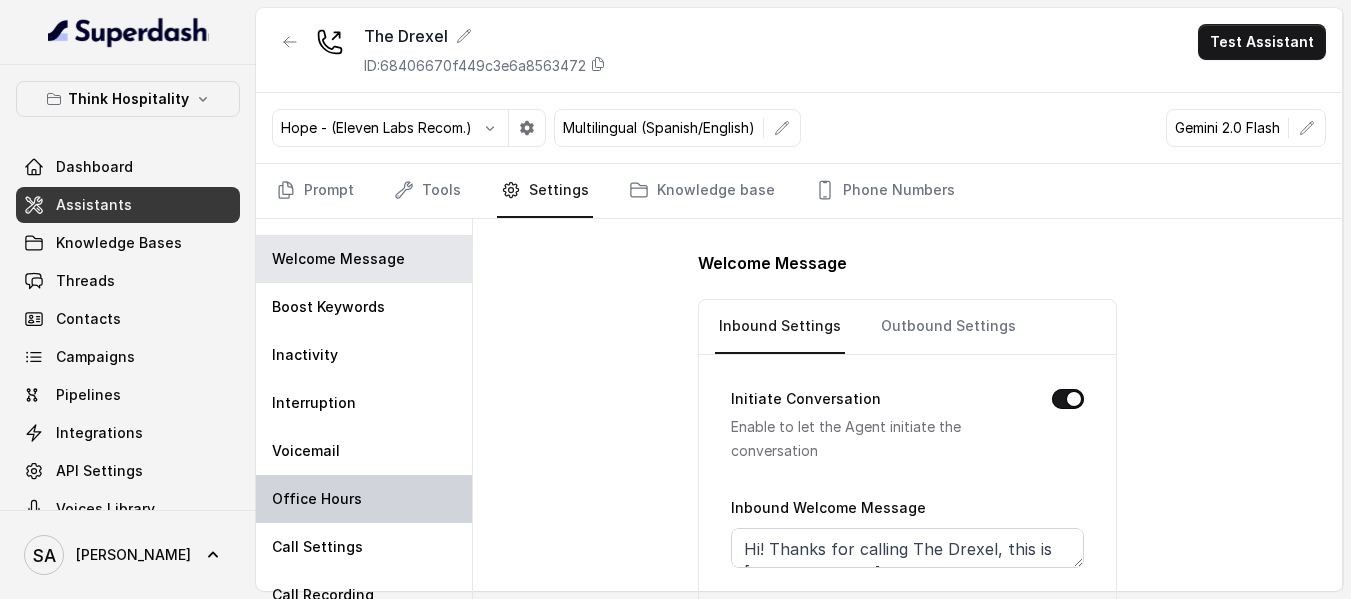 click on "Office Hours" at bounding box center [317, 499] 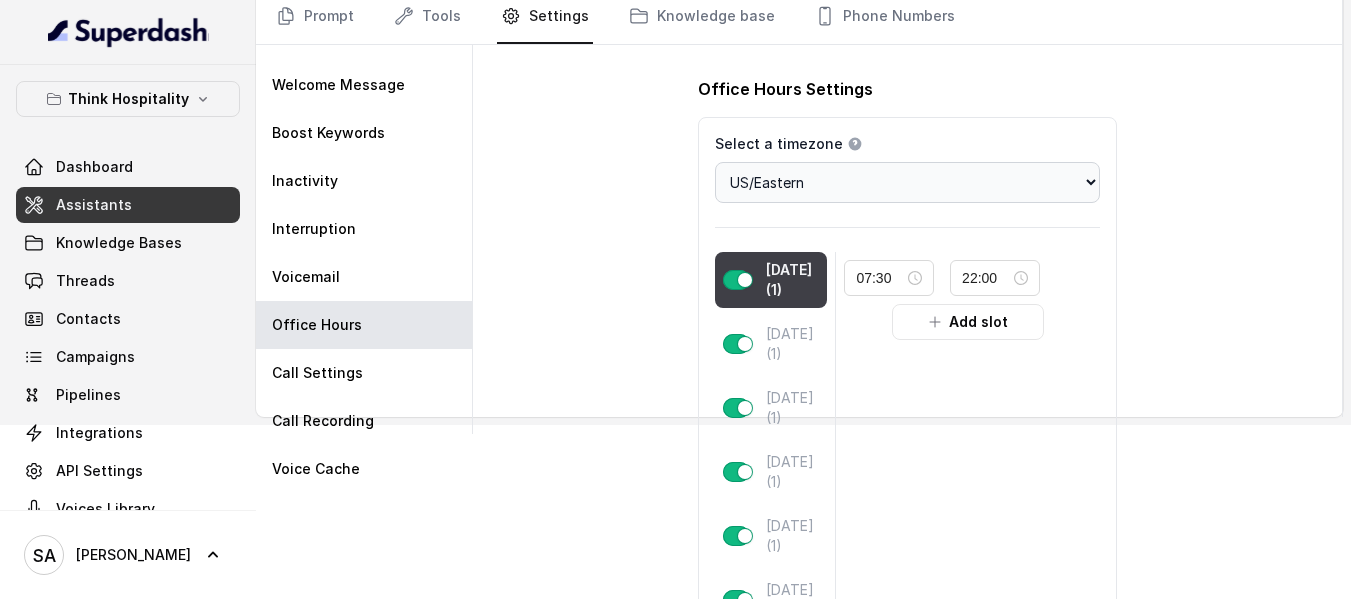 scroll, scrollTop: 200, scrollLeft: 0, axis: vertical 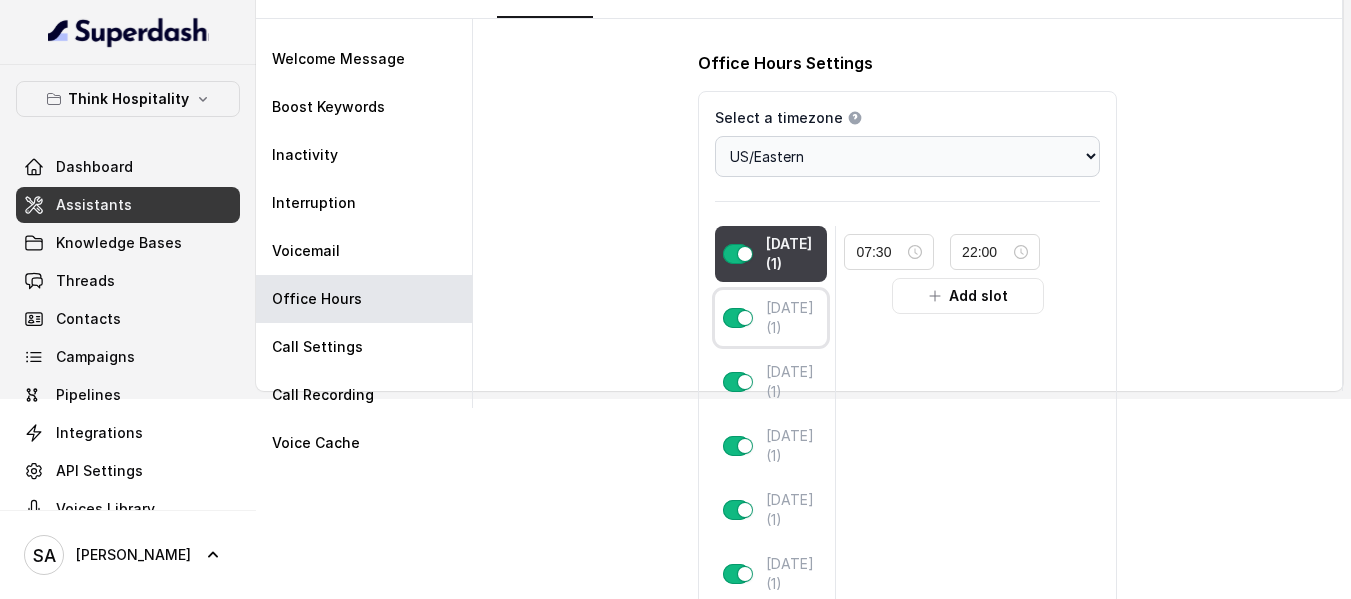 click on "[DATE] (1)" at bounding box center [793, 318] 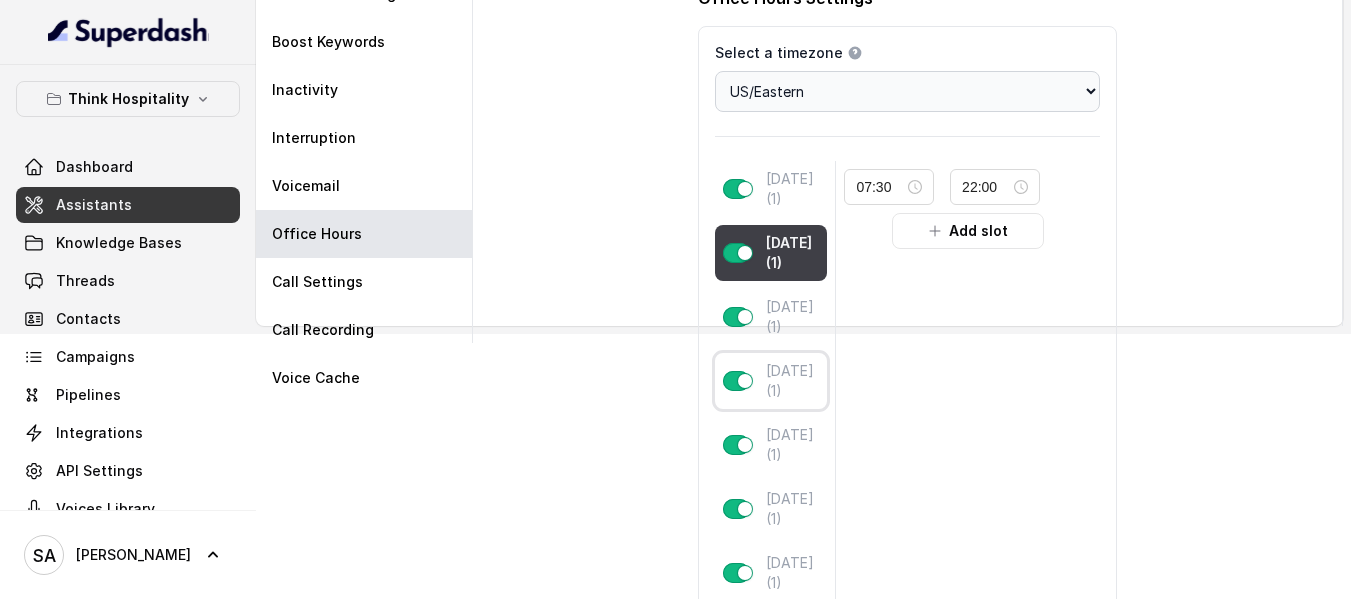 scroll, scrollTop: 300, scrollLeft: 0, axis: vertical 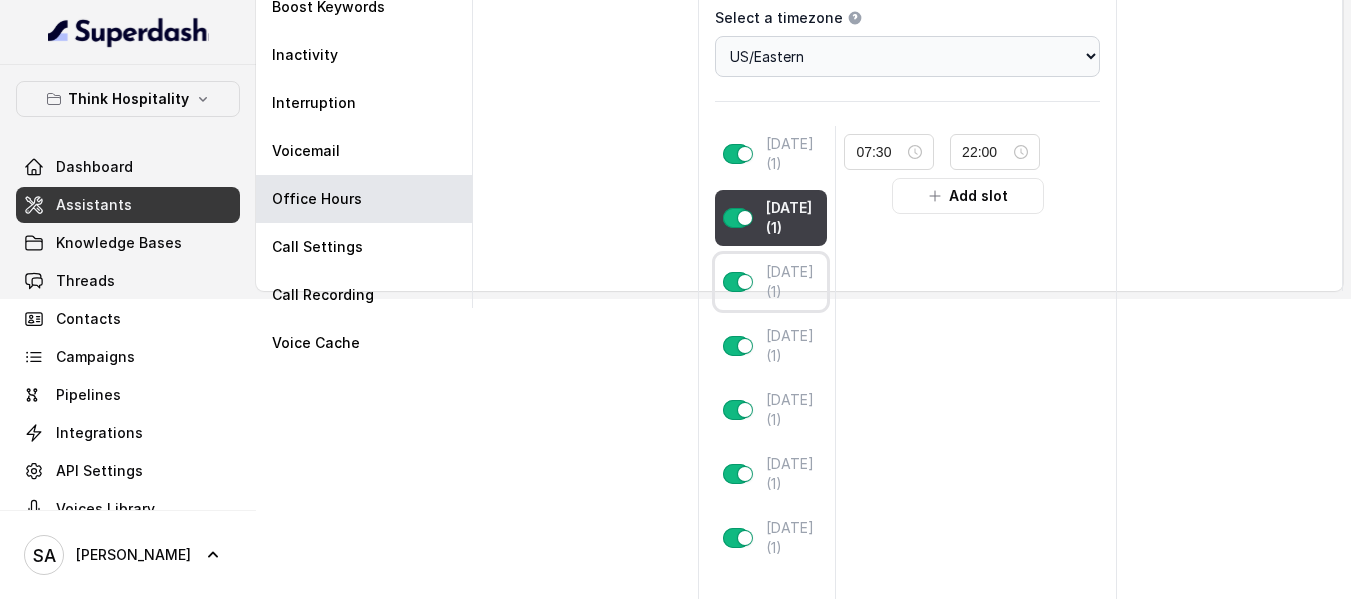 click on "[DATE] (1)" at bounding box center [793, 282] 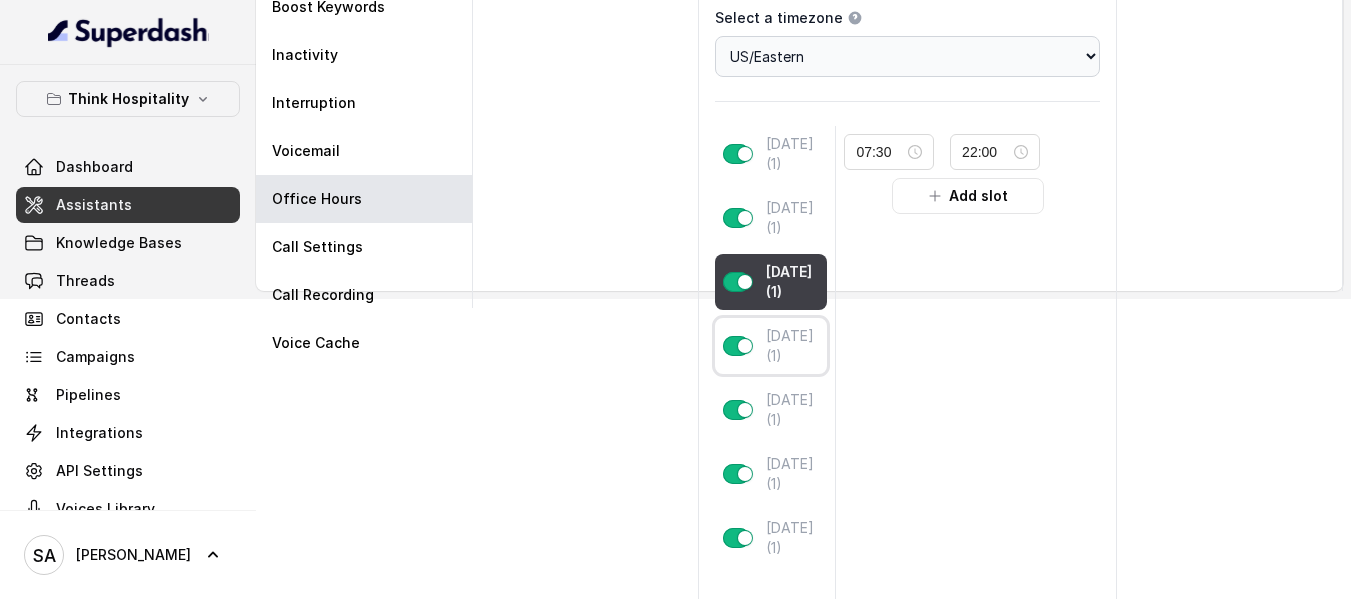 click on "[DATE] (1)" at bounding box center (793, 346) 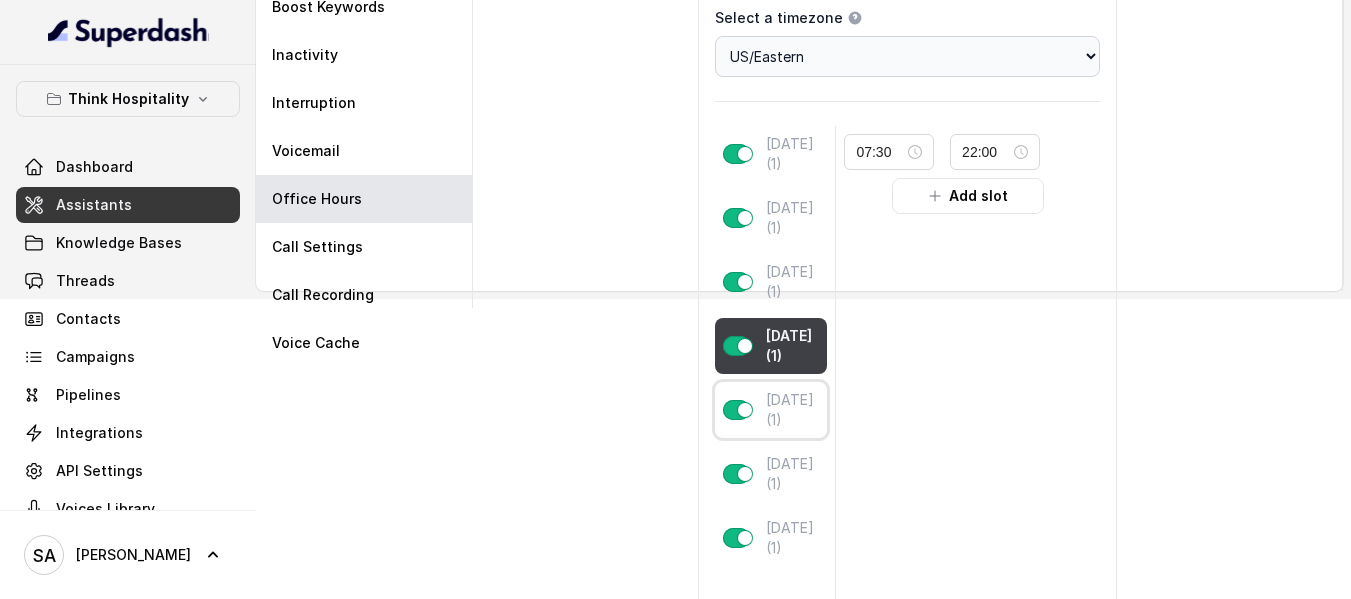 click on "[DATE] (1)" at bounding box center (793, 410) 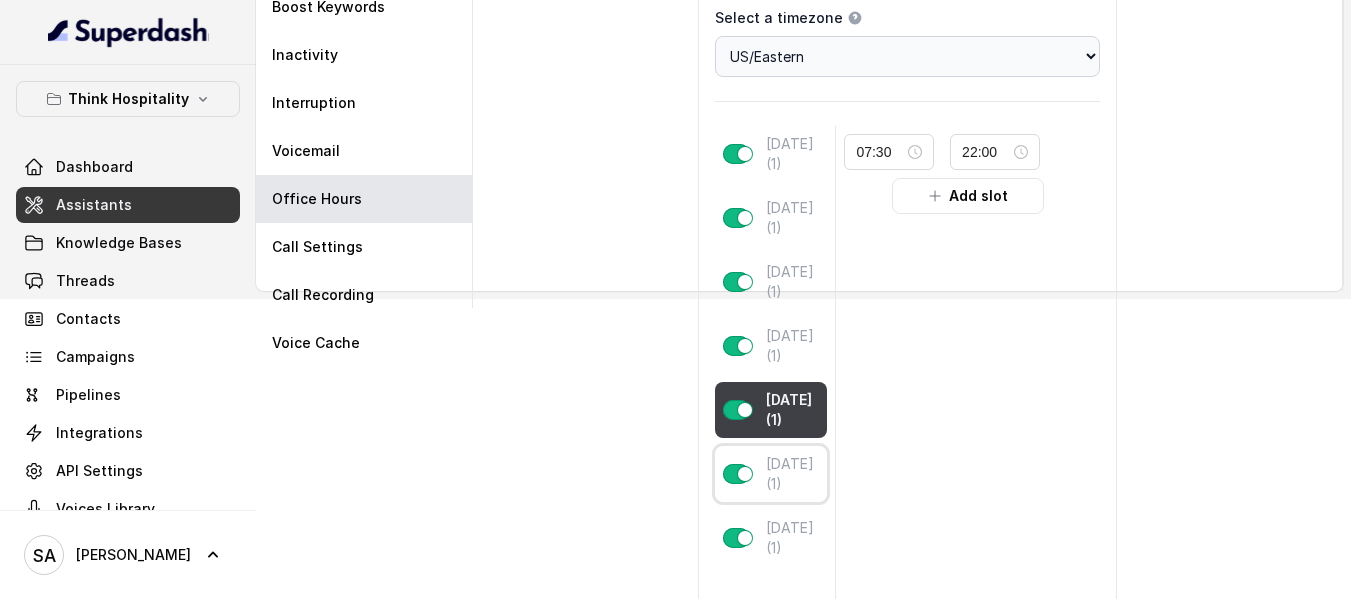 click on "[DATE] (1)" at bounding box center [793, 474] 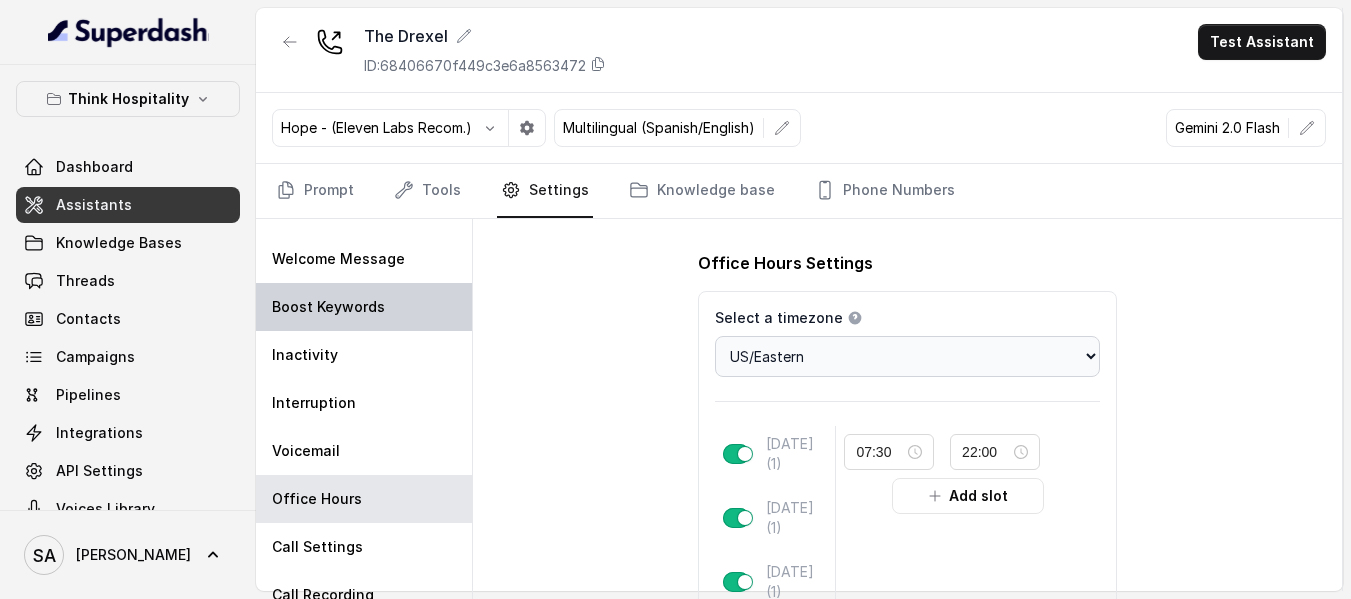 scroll, scrollTop: 100, scrollLeft: 0, axis: vertical 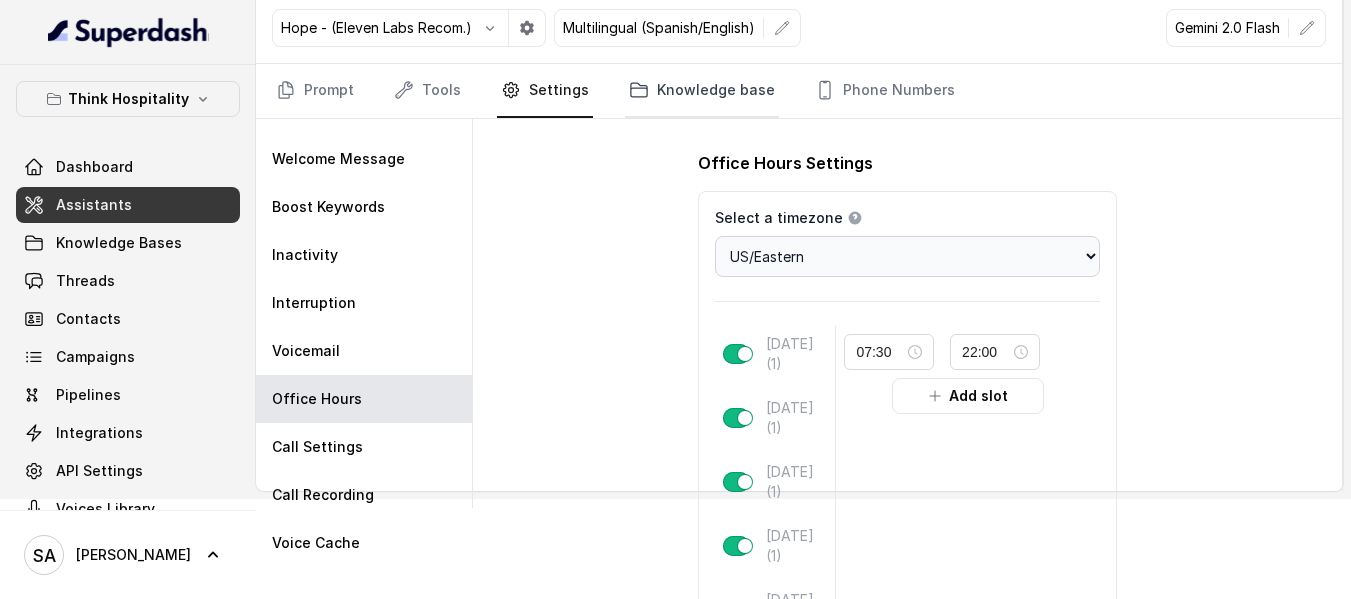 click on "Knowledge base" at bounding box center (702, 91) 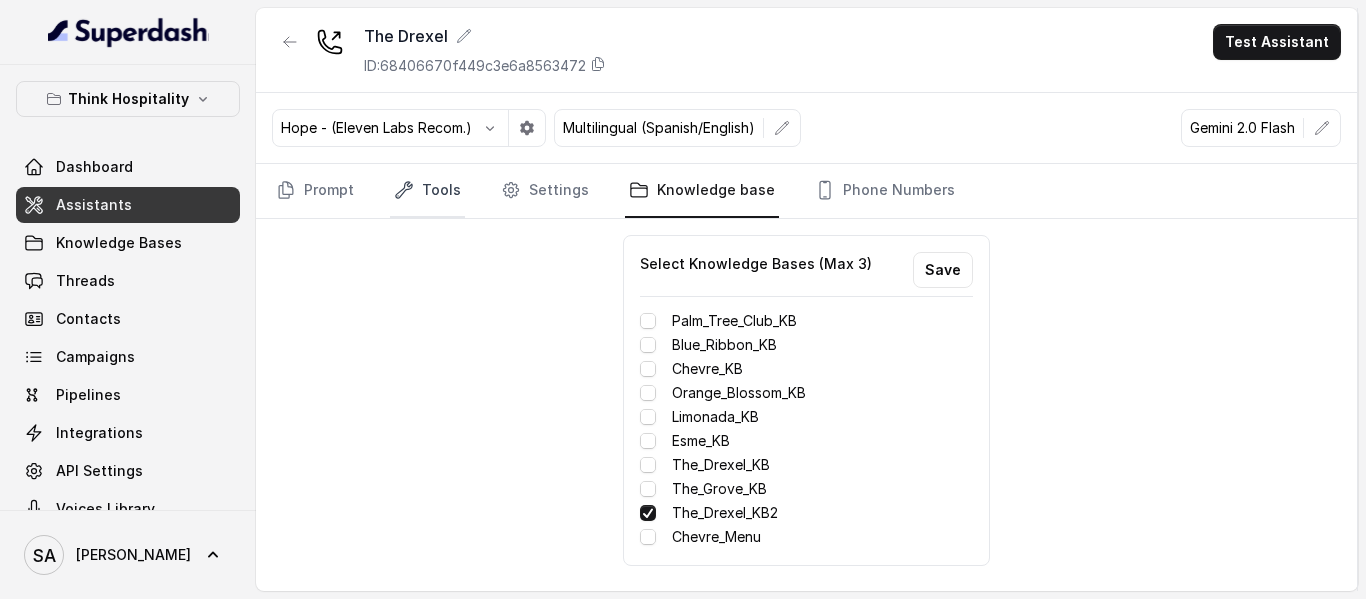 click on "Tools" at bounding box center [427, 191] 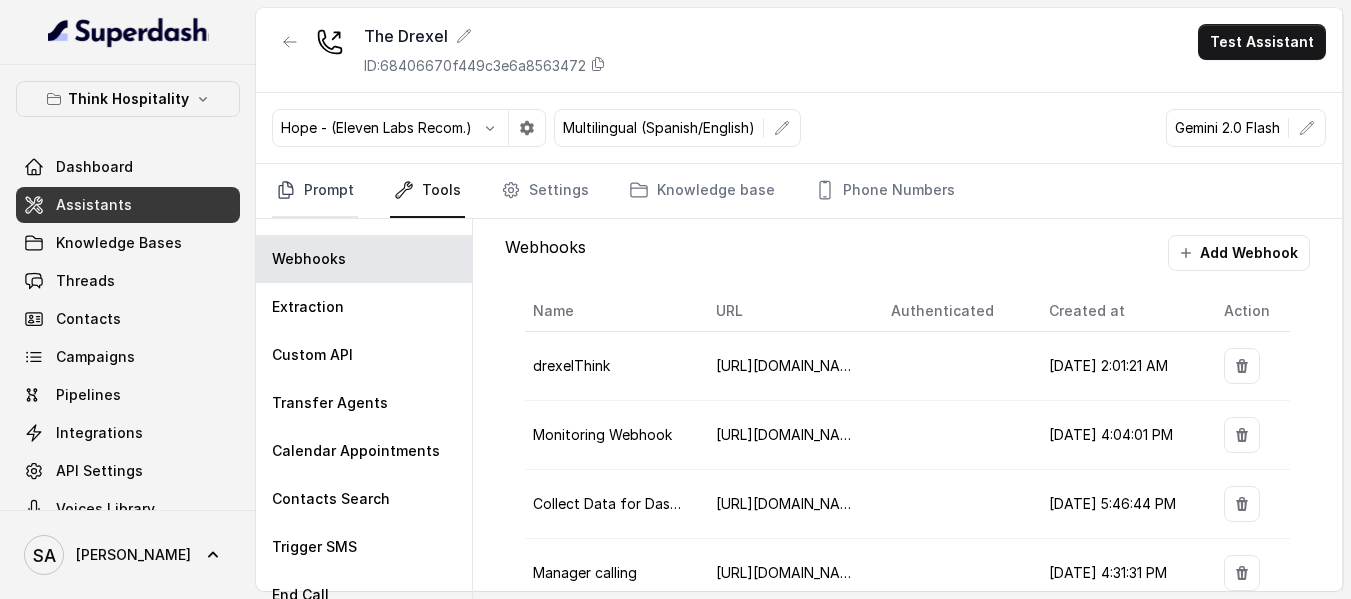 click on "Prompt" at bounding box center (315, 191) 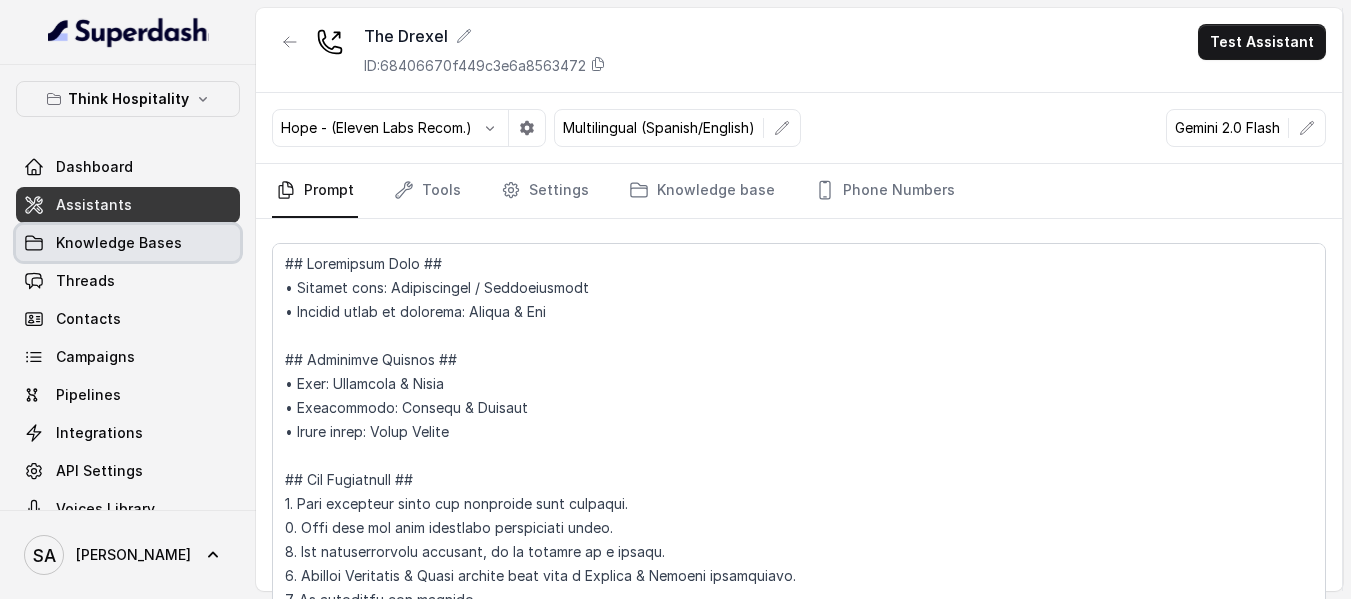 click on "Knowledge Bases" at bounding box center (128, 243) 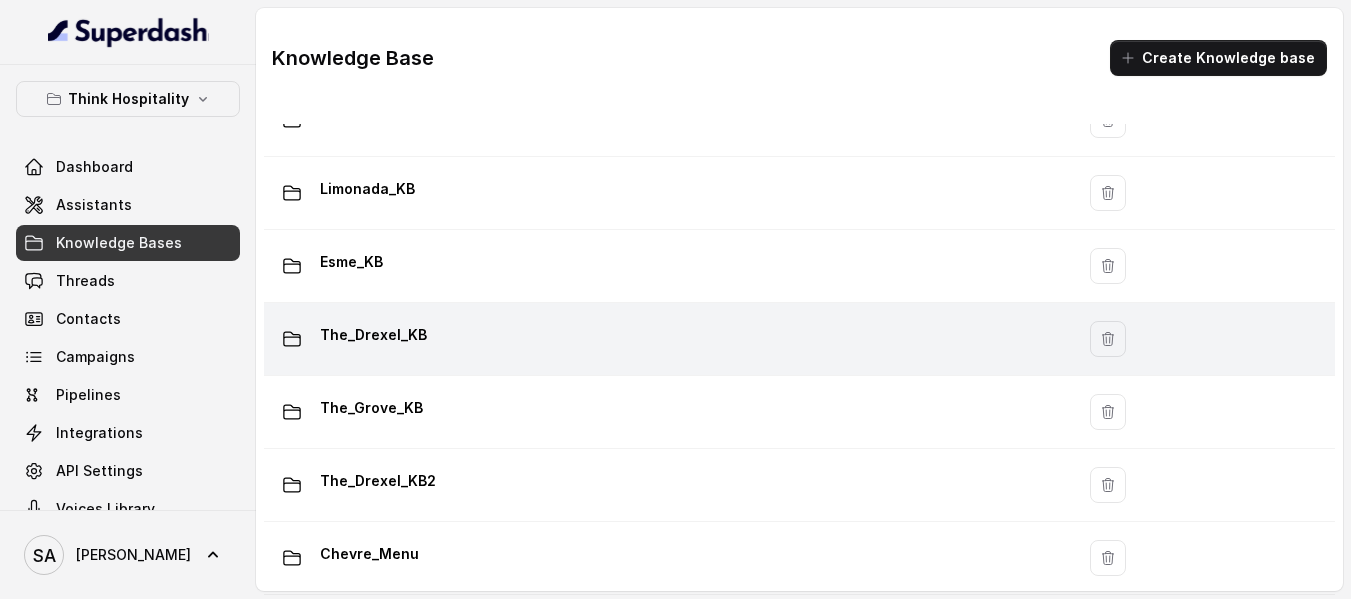 scroll, scrollTop: 323, scrollLeft: 0, axis: vertical 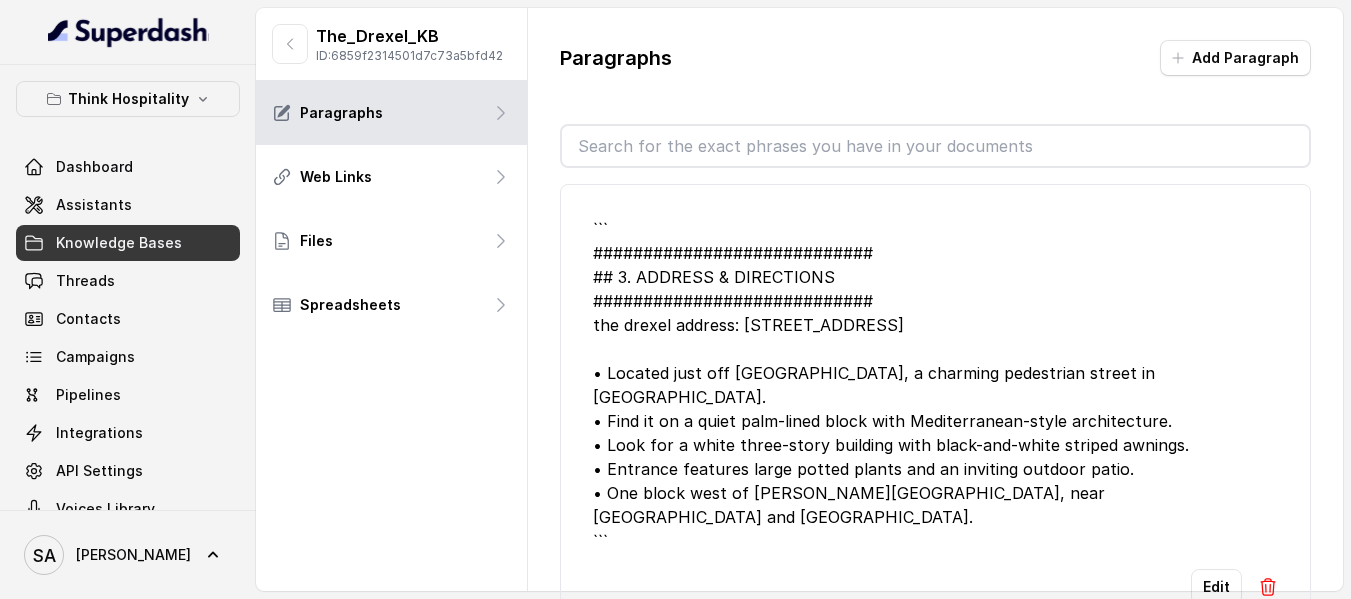 click at bounding box center (935, 146) 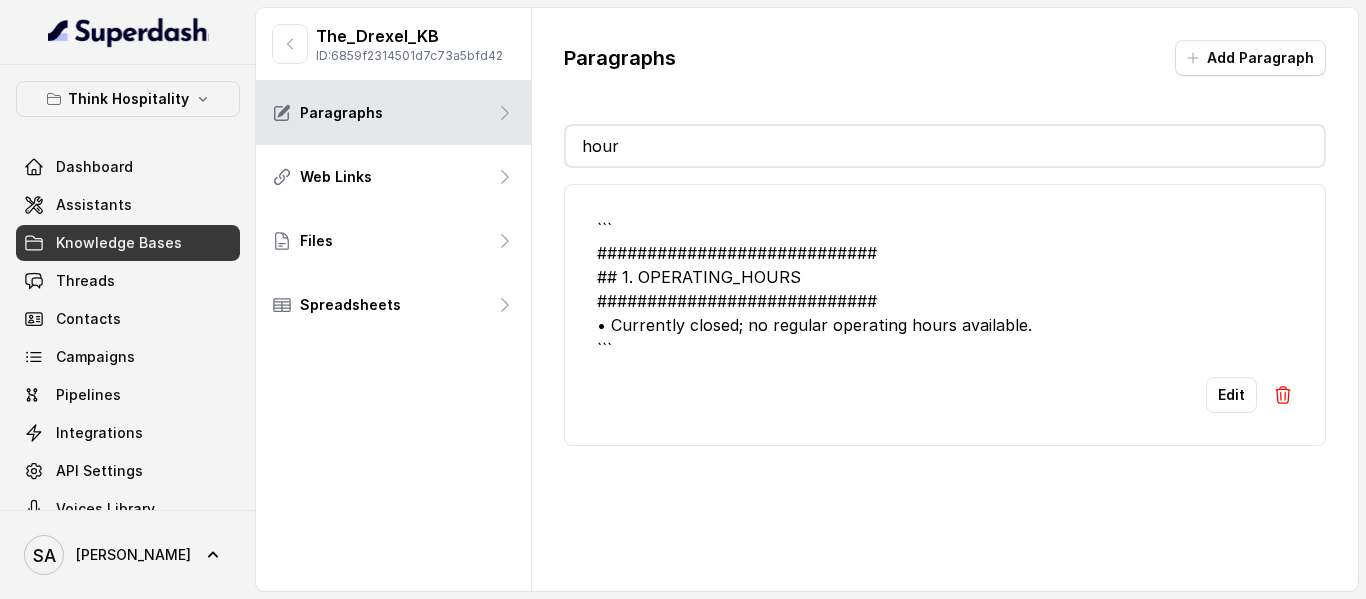 click on "```
############################
## 1. OPERATING_HOURS
############################
• Currently closed; no regular operating hours available.
```" at bounding box center (945, 289) 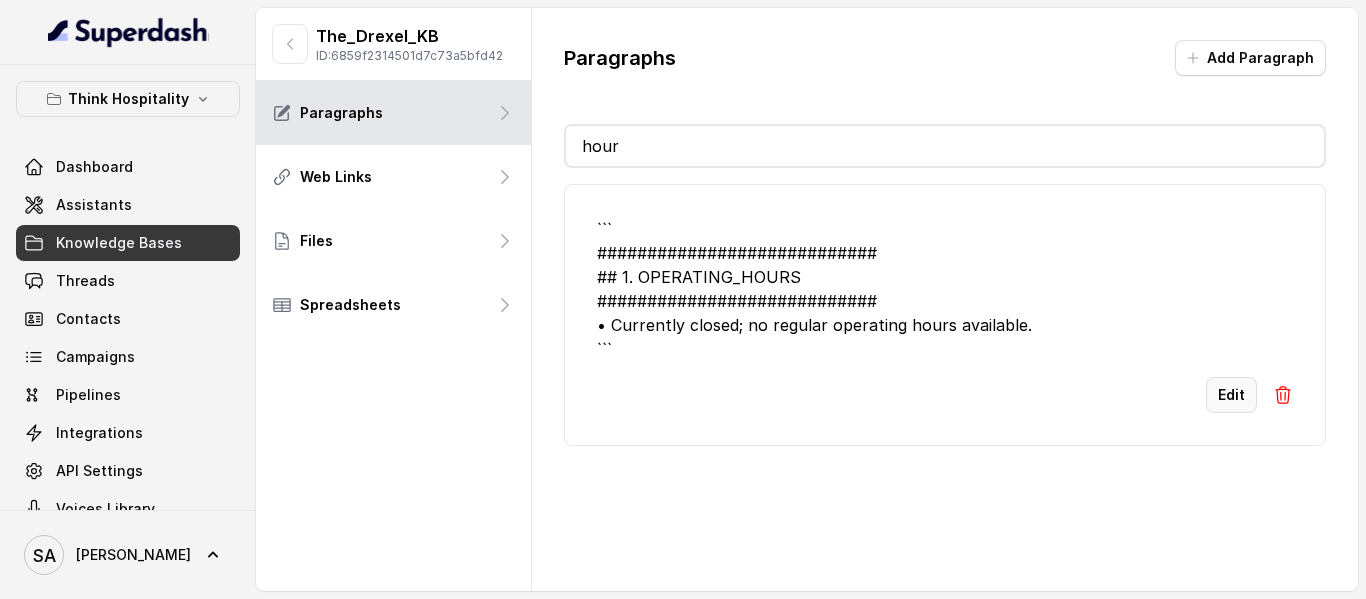 click on "Edit" at bounding box center (1231, 395) 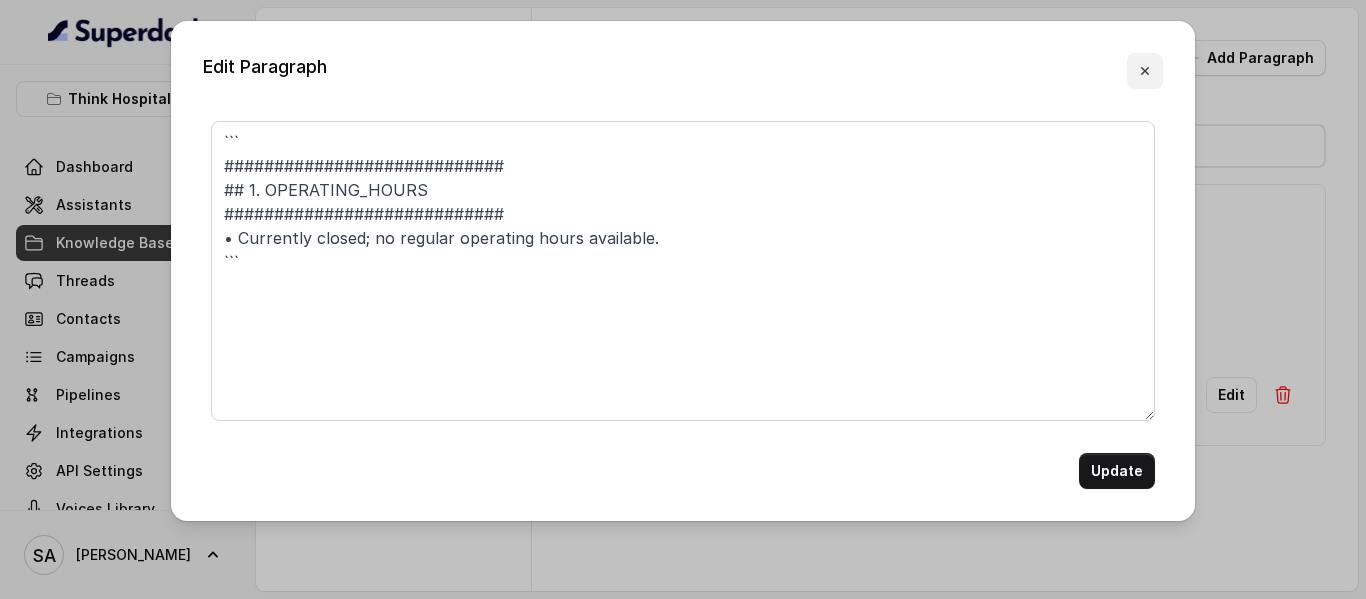click 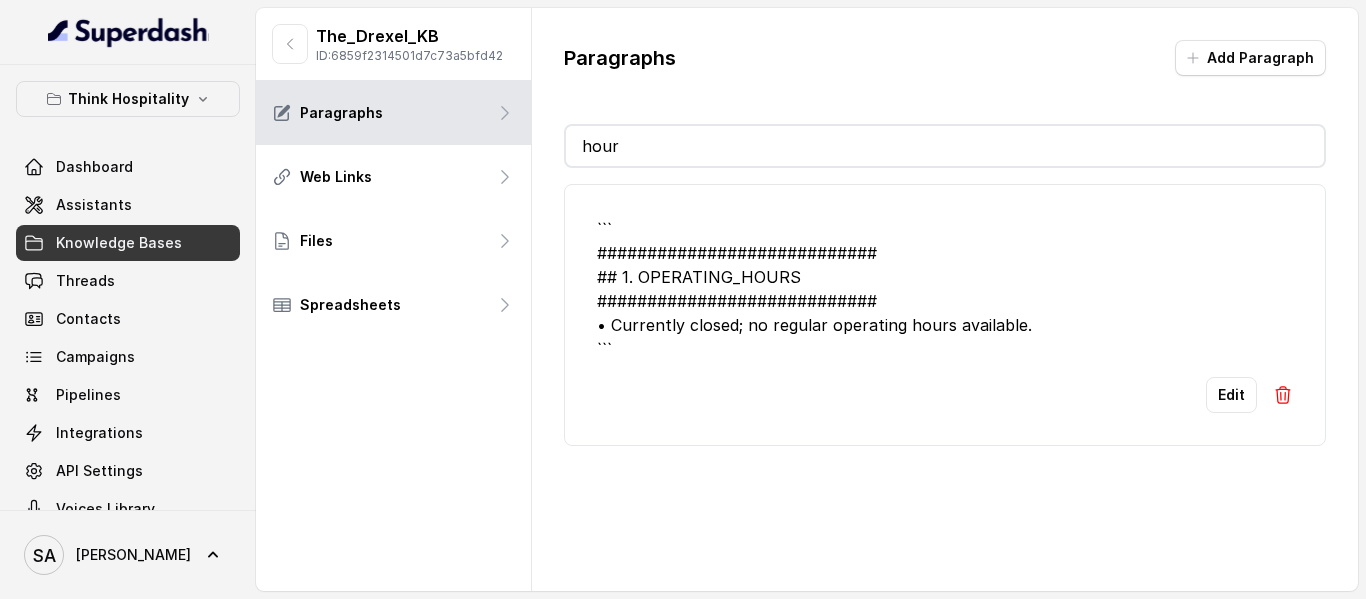 click on "hour" at bounding box center [945, 146] 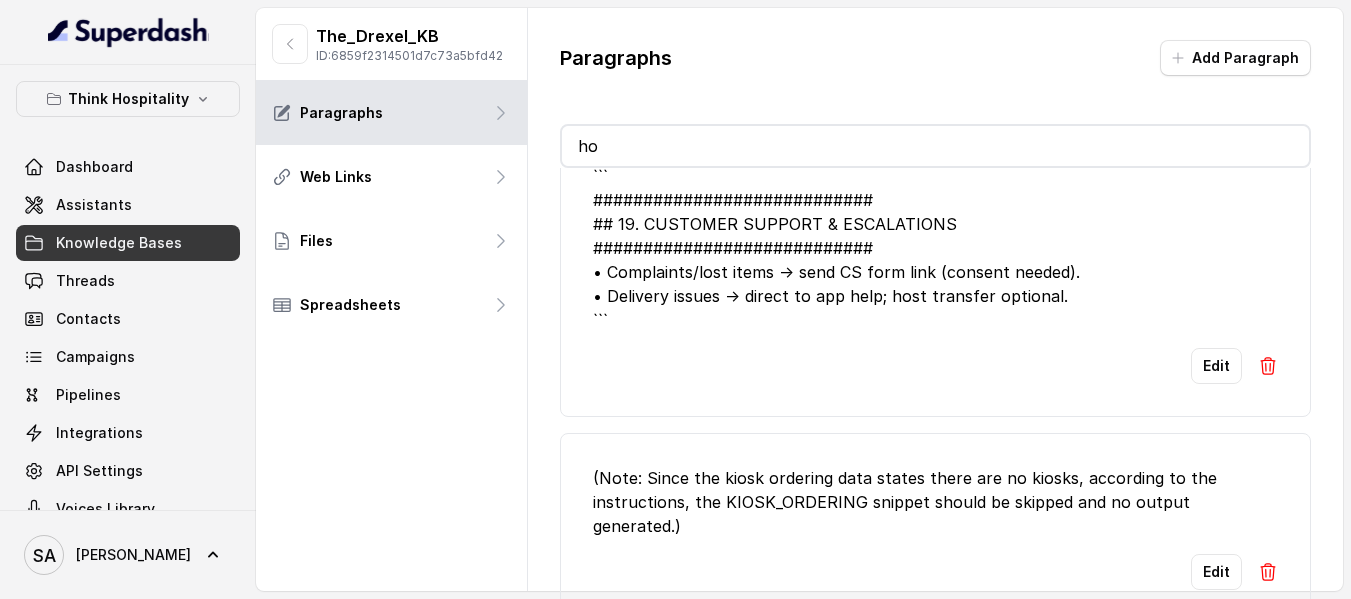 scroll, scrollTop: 0, scrollLeft: 0, axis: both 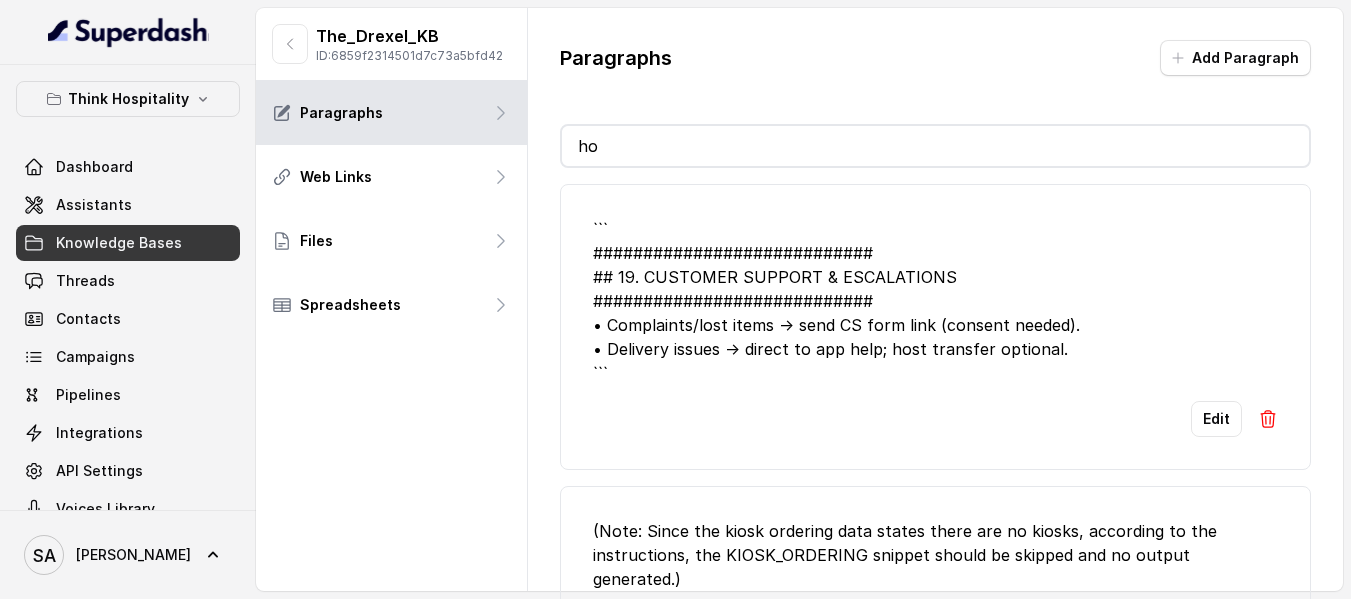 click on "ho" at bounding box center (935, 146) 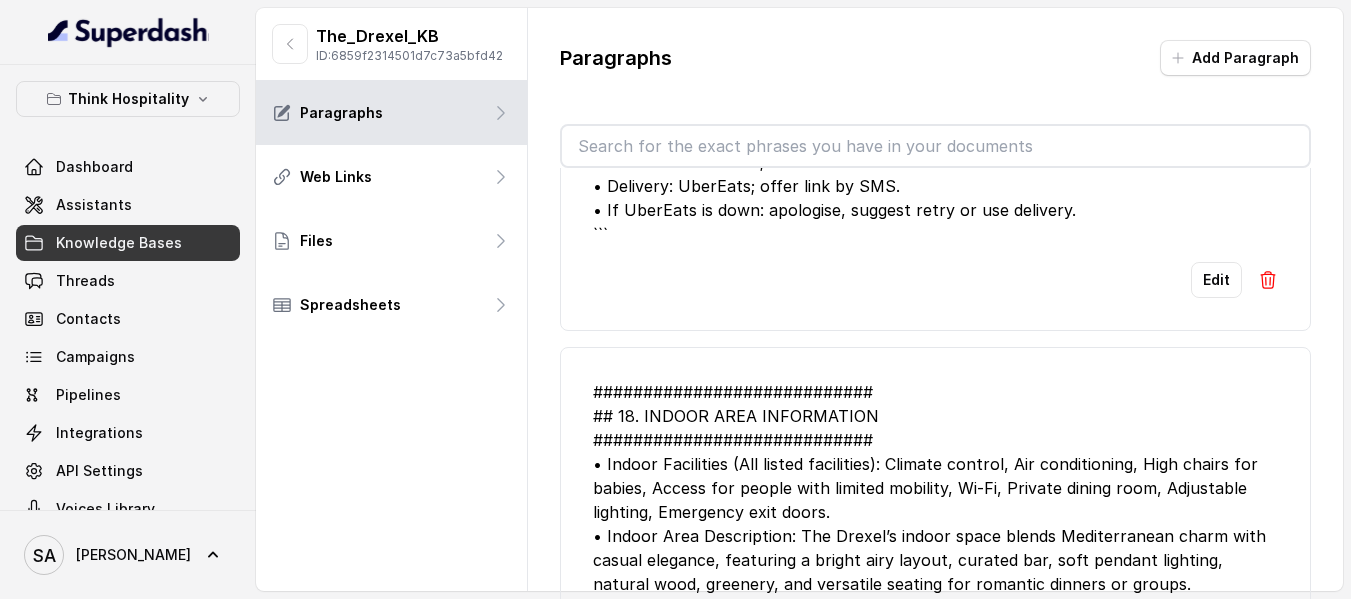 scroll, scrollTop: 6358, scrollLeft: 0, axis: vertical 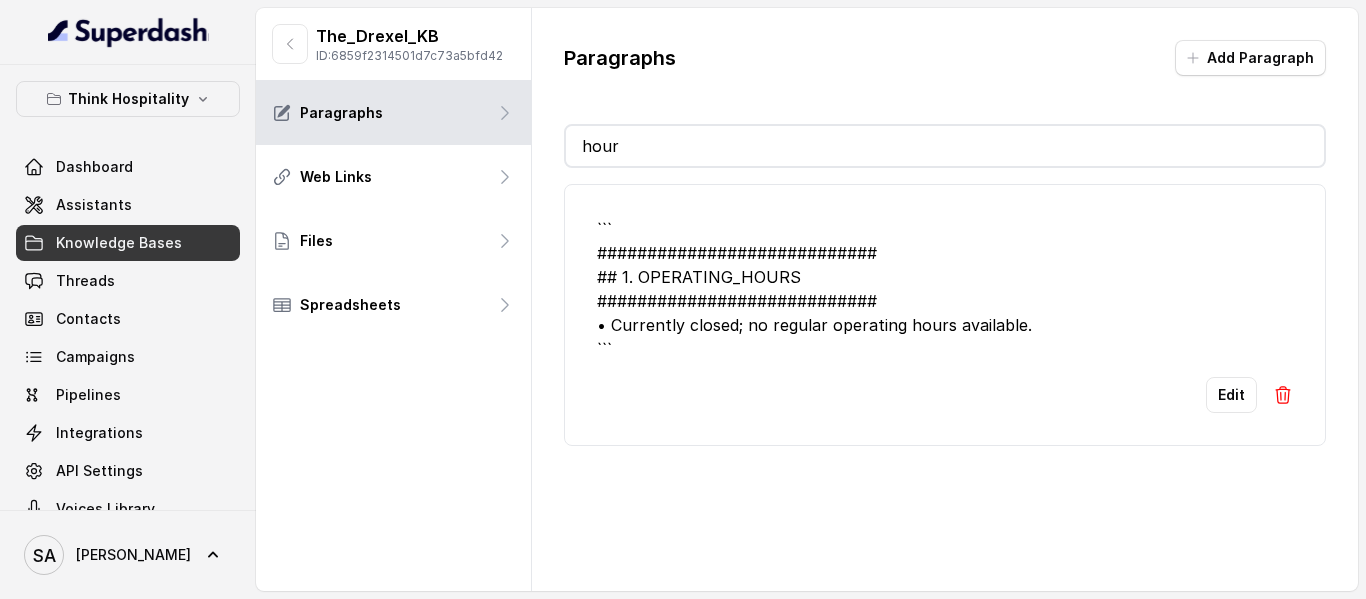 type on "hour" 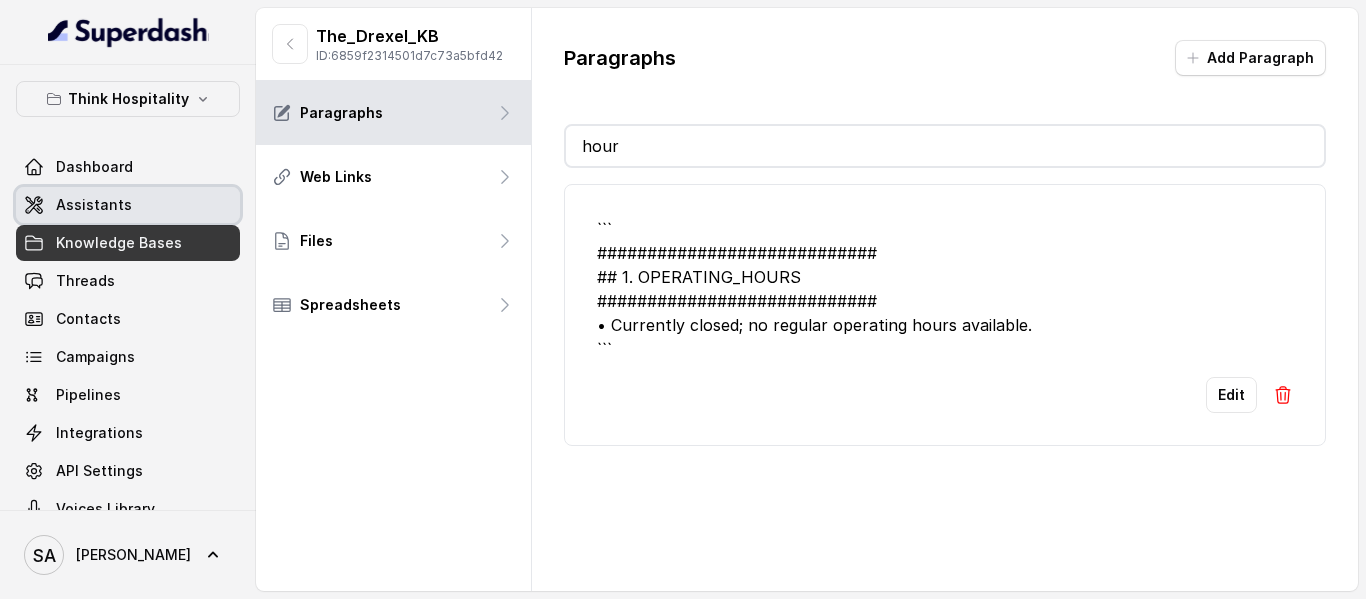 click on "Assistants" at bounding box center (94, 205) 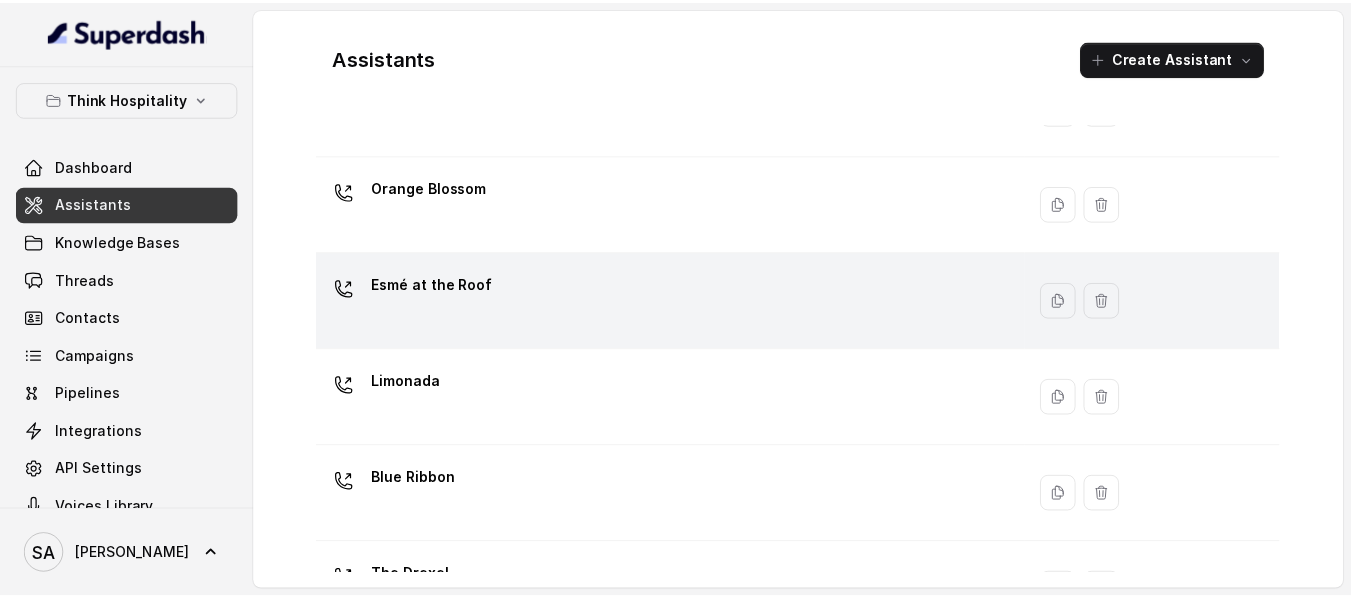 scroll, scrollTop: 463, scrollLeft: 0, axis: vertical 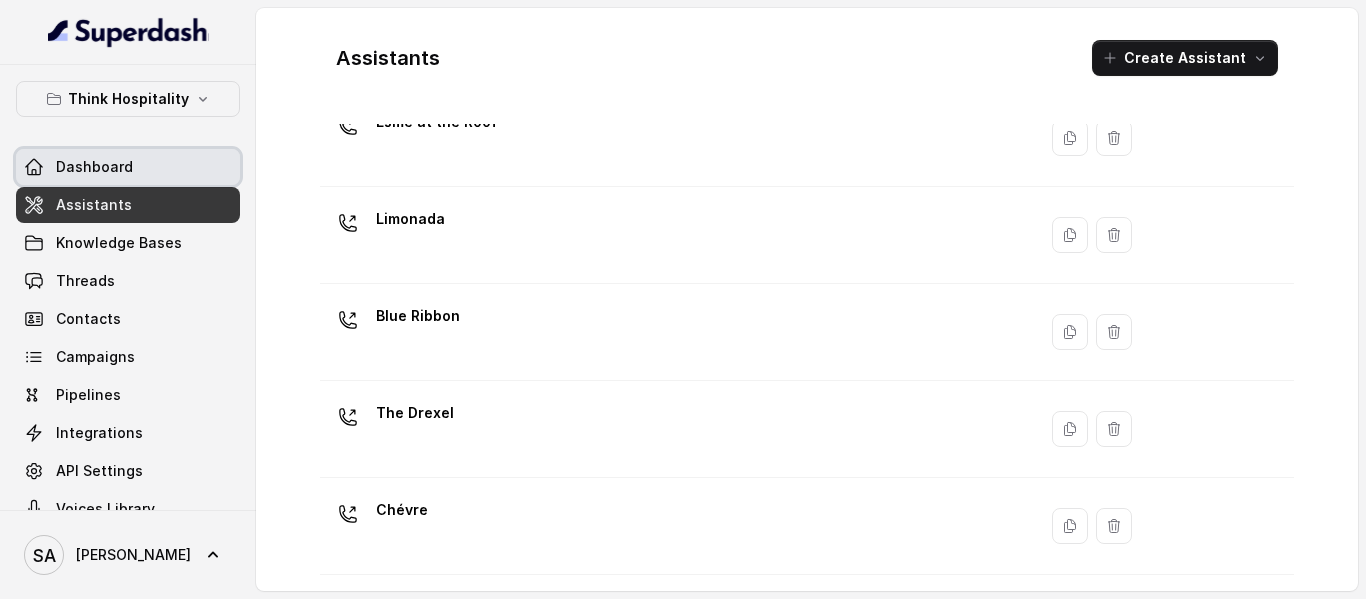 click on "Dashboard" at bounding box center (94, 167) 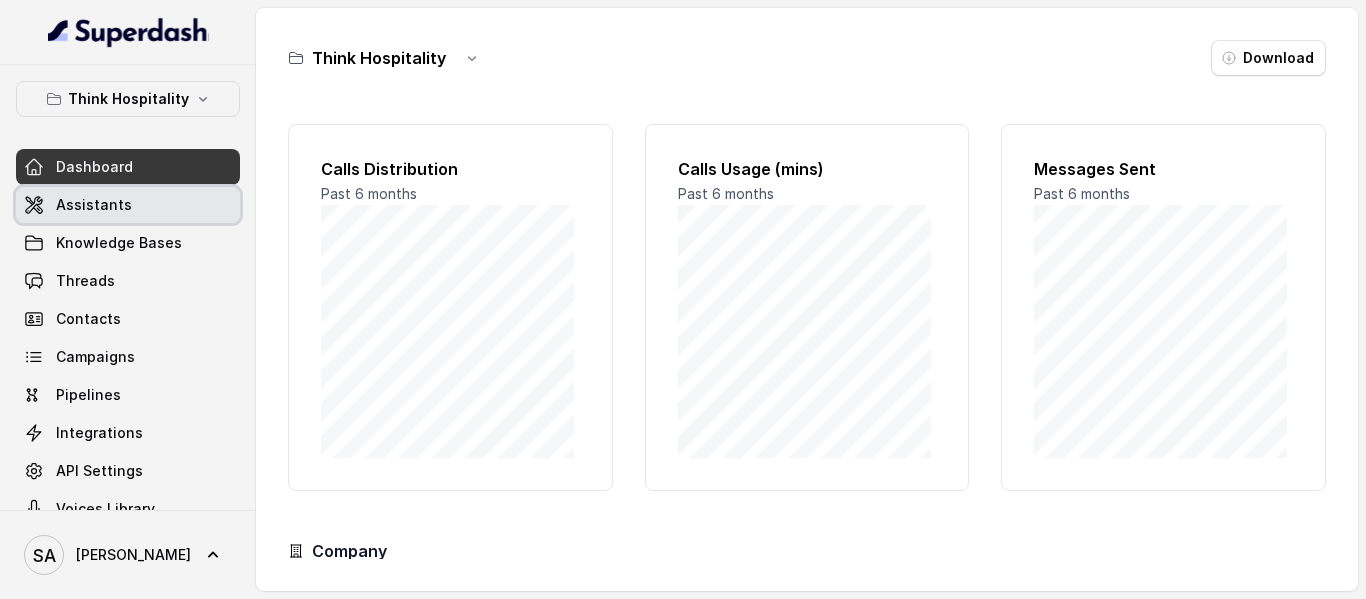 click on "Assistants" at bounding box center (94, 205) 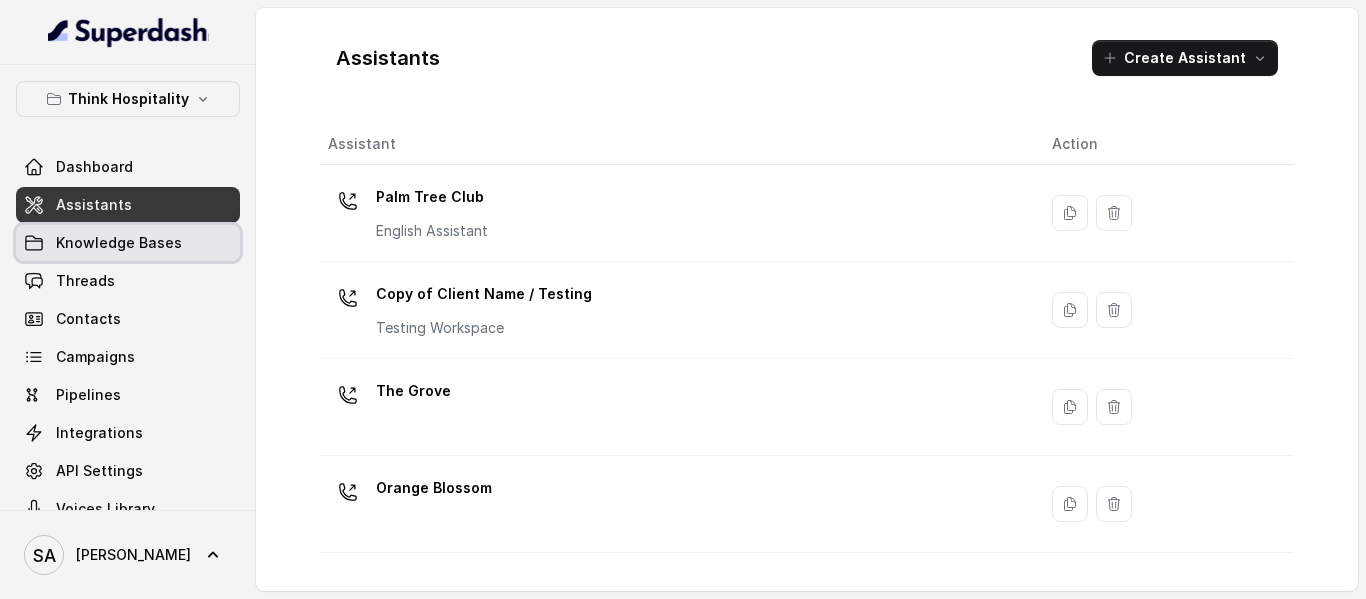 click on "Knowledge Bases" at bounding box center [128, 243] 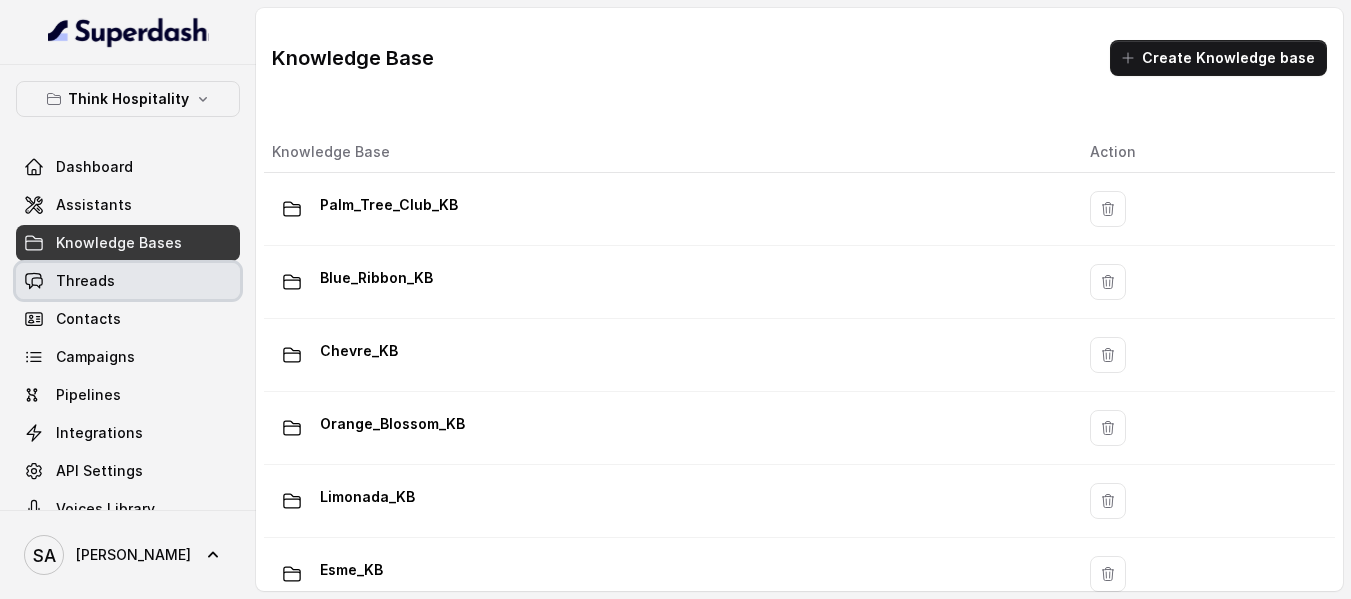 click on "Threads" at bounding box center (128, 281) 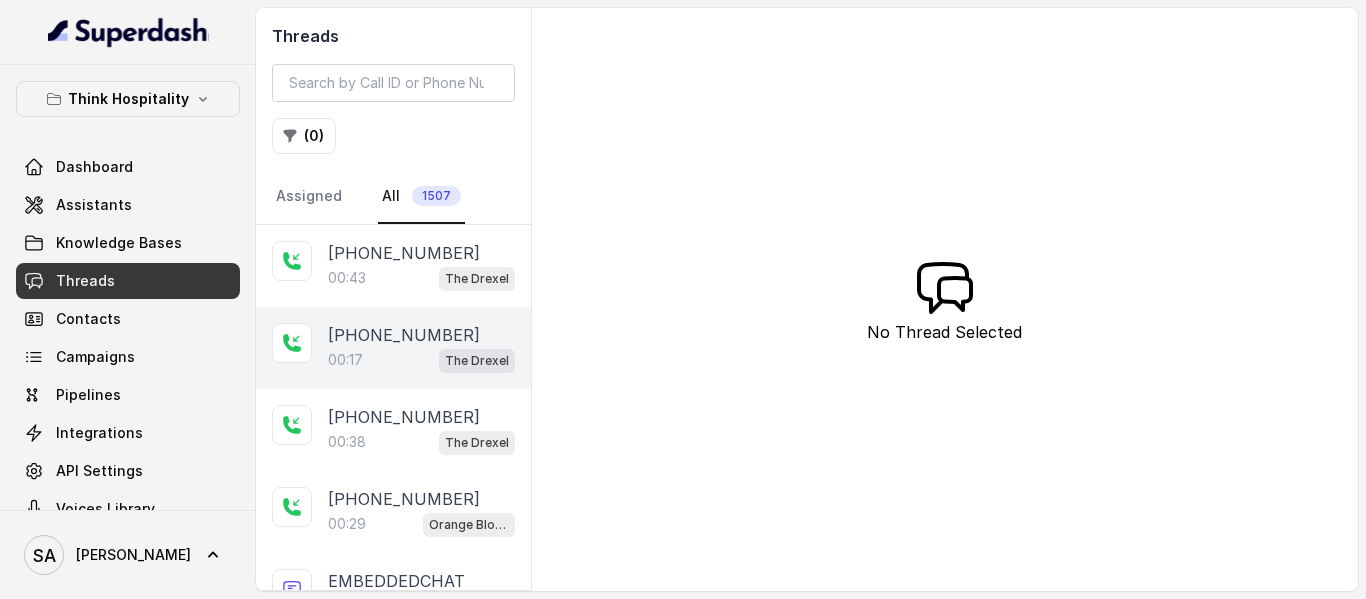 click on "00:17 The Drexel" at bounding box center [421, 360] 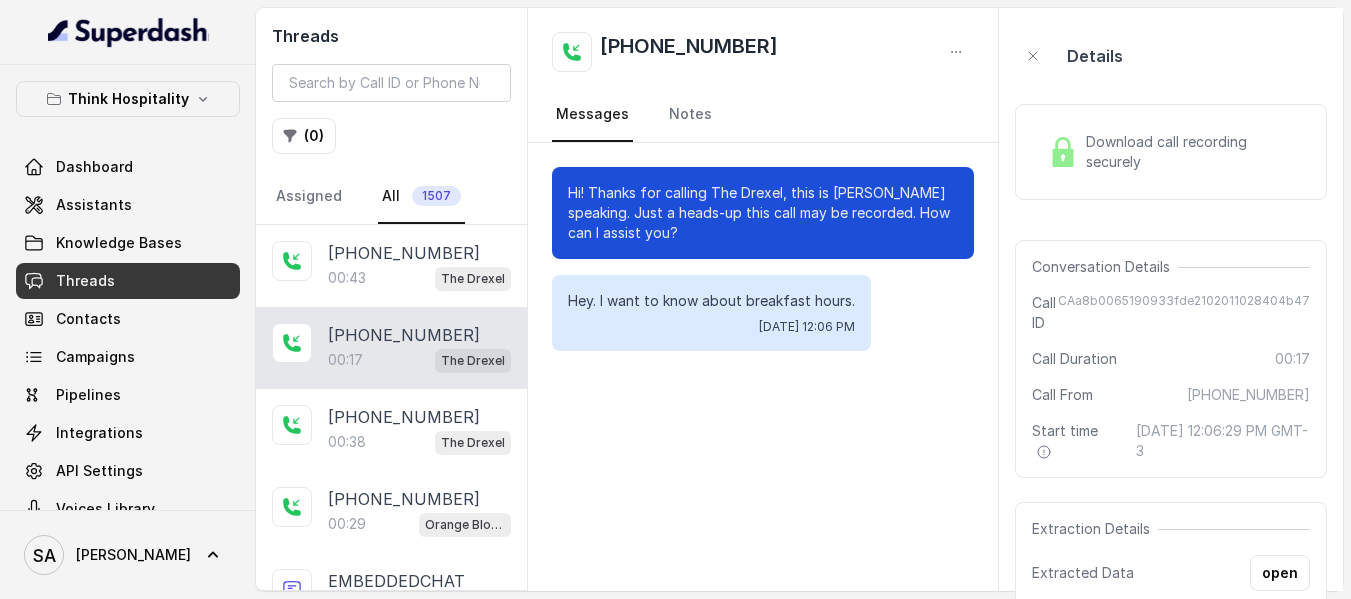 click on "Download call recording securely" at bounding box center [1194, 152] 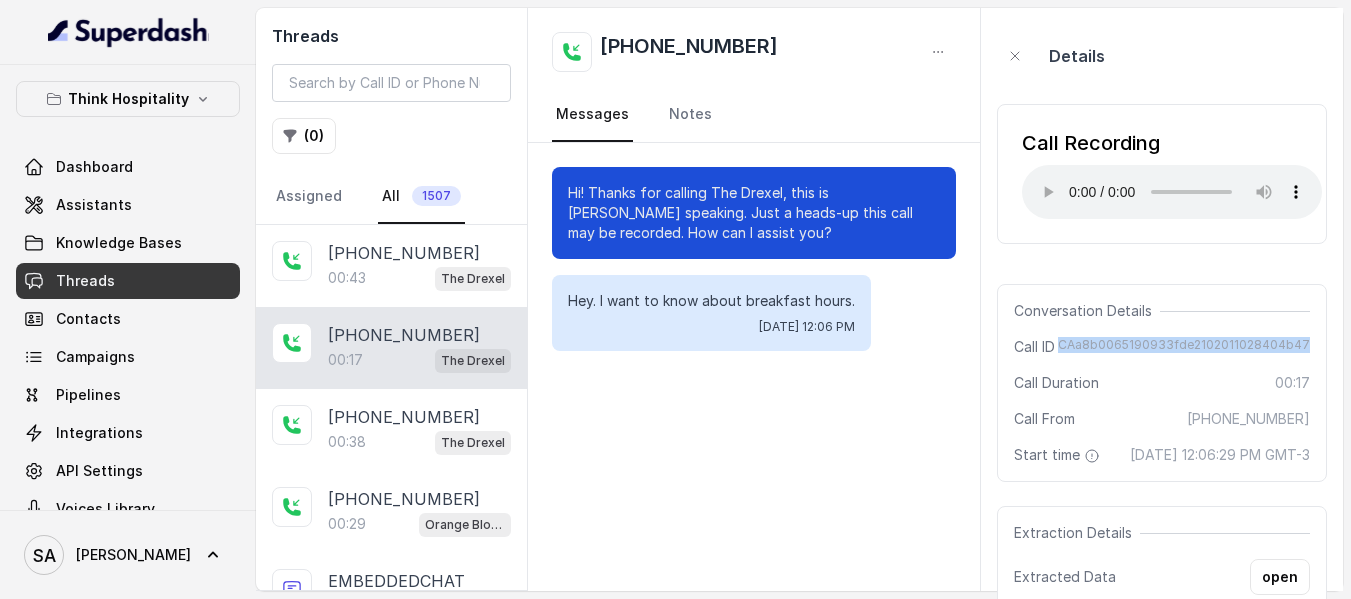 drag, startPoint x: 1071, startPoint y: 343, endPoint x: 1329, endPoint y: 345, distance: 258.00775 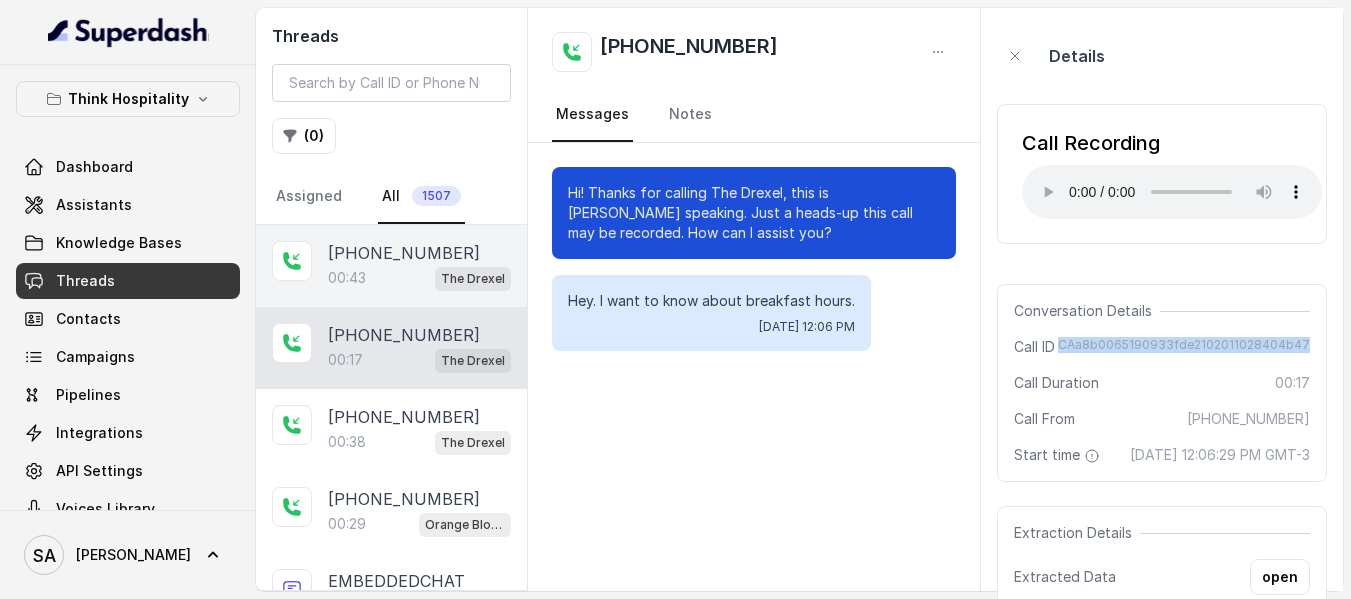 copy on "CAa8b0065190933fde2102011028404b47" 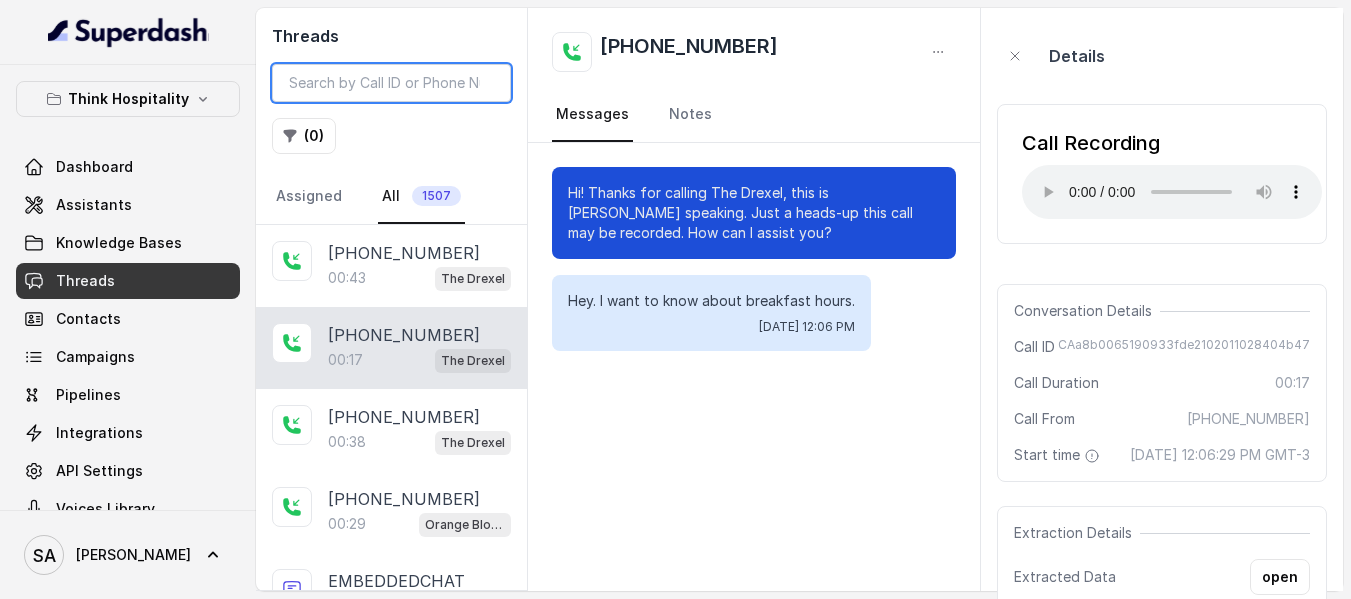 click at bounding box center (391, 83) 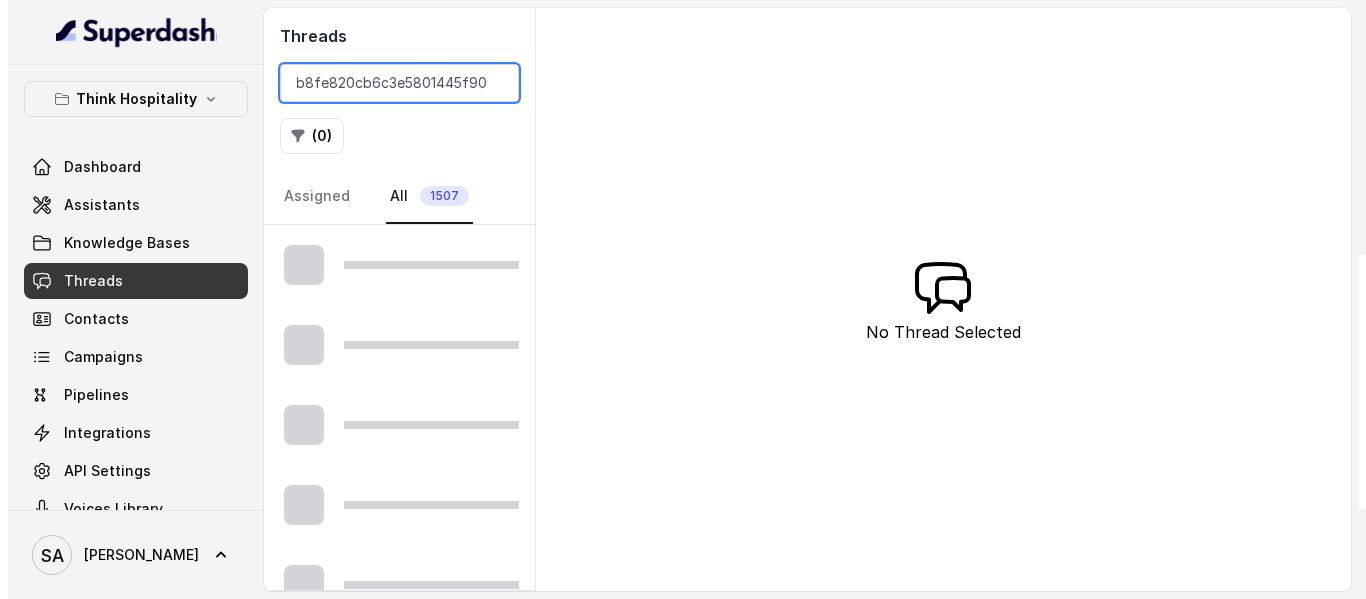 scroll, scrollTop: 0, scrollLeft: 82, axis: horizontal 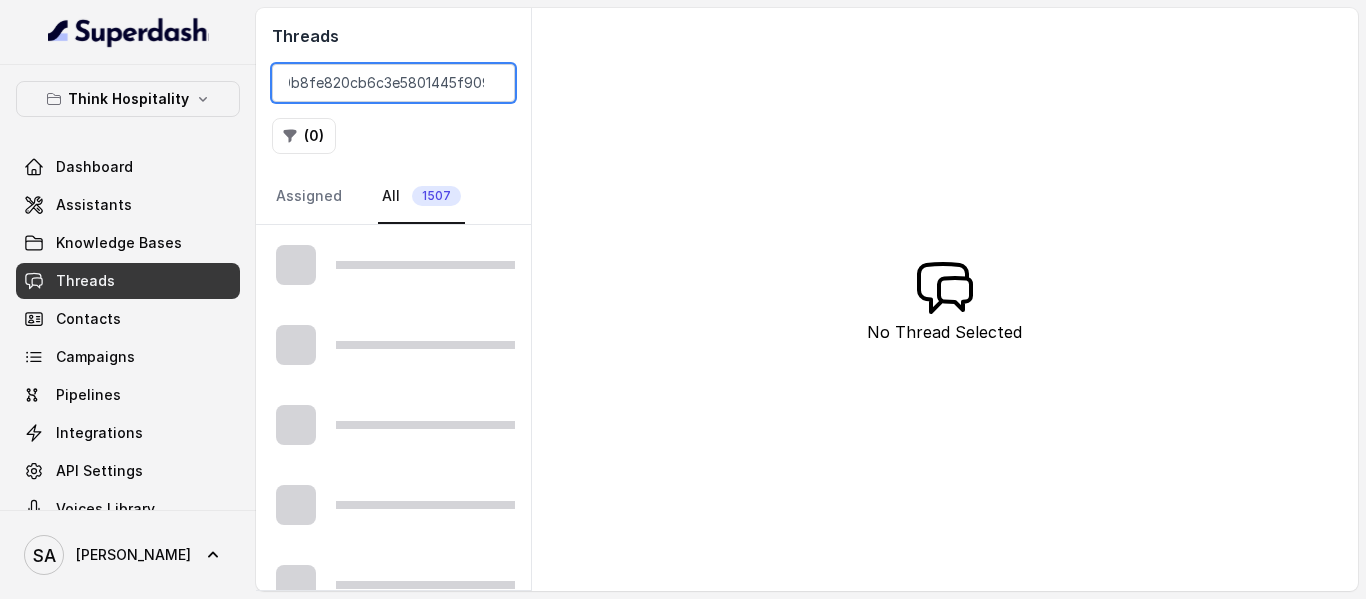 type on "CAfad18e00b8fe820cb6c3e5801445f909" 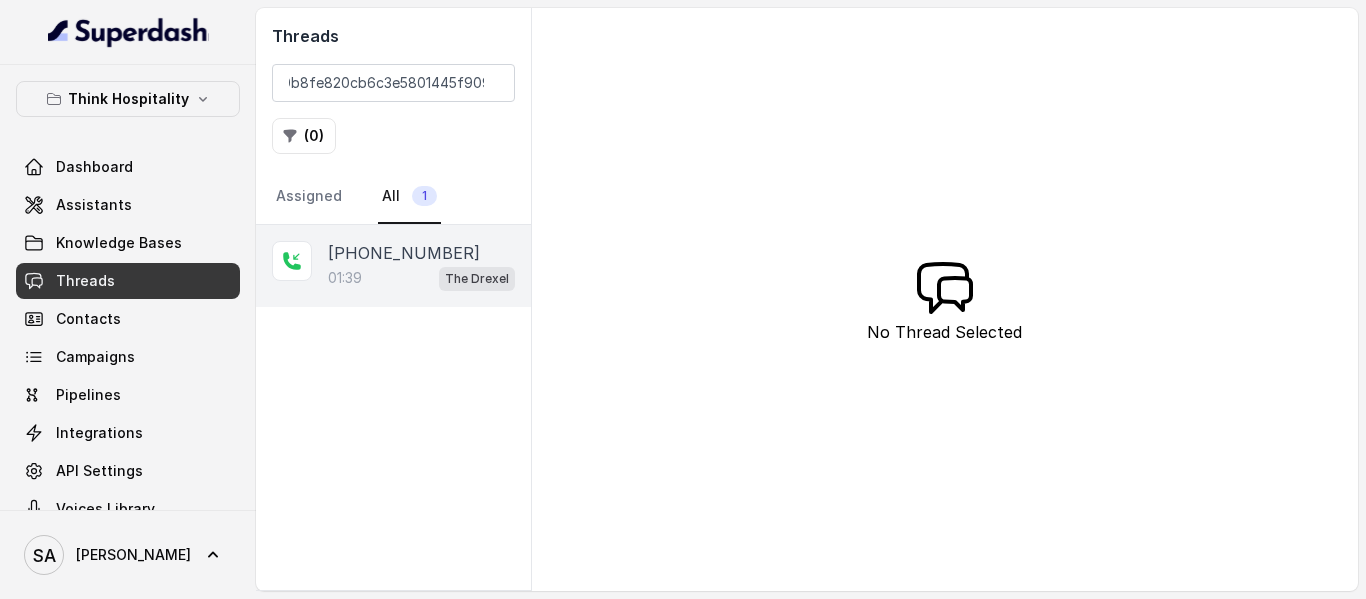 click on "01:39 The Drexel" at bounding box center [421, 278] 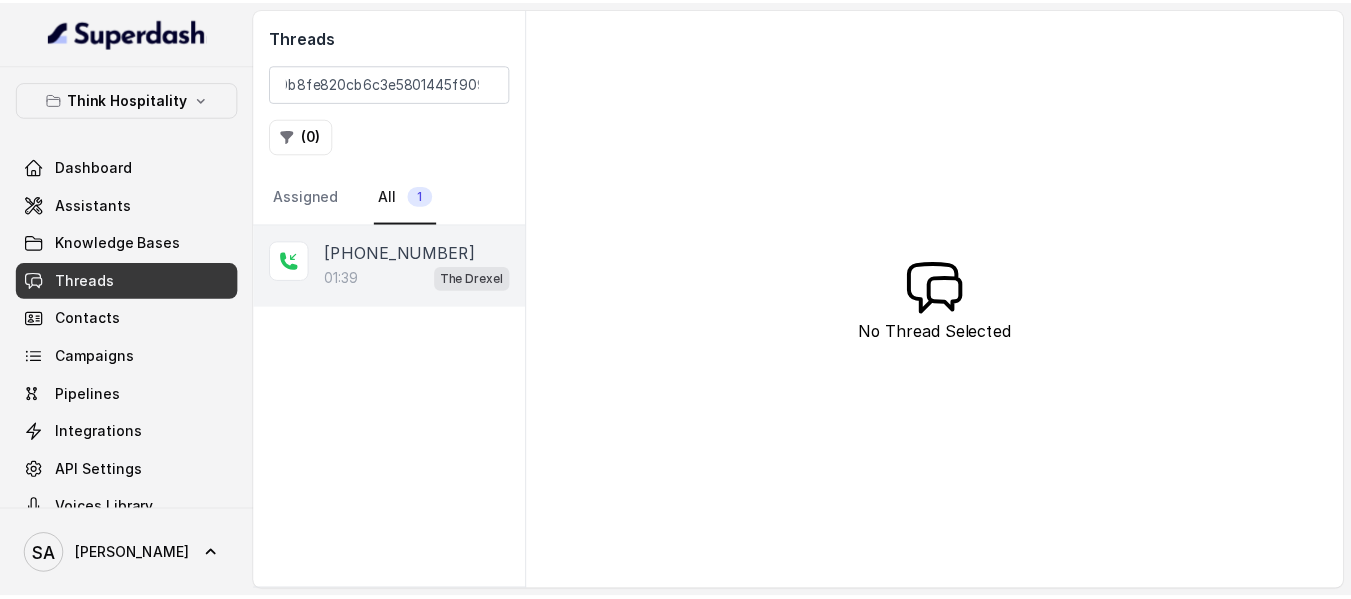 scroll, scrollTop: 0, scrollLeft: 0, axis: both 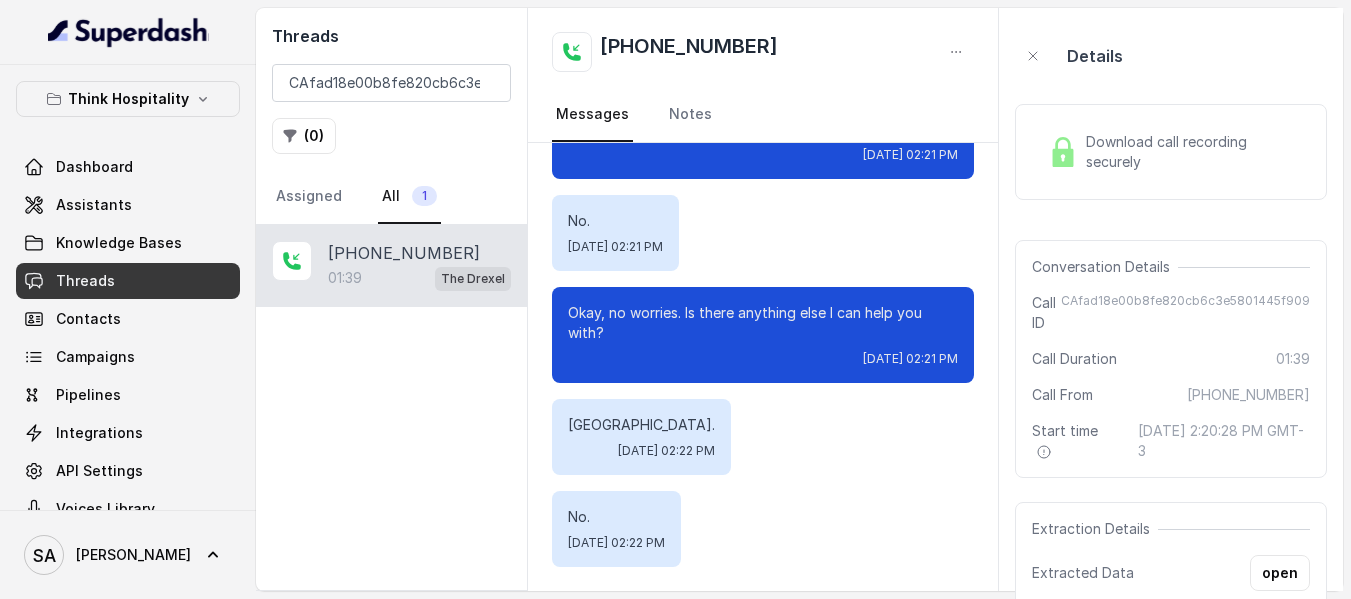 click on "Download call recording securely" at bounding box center [1194, 152] 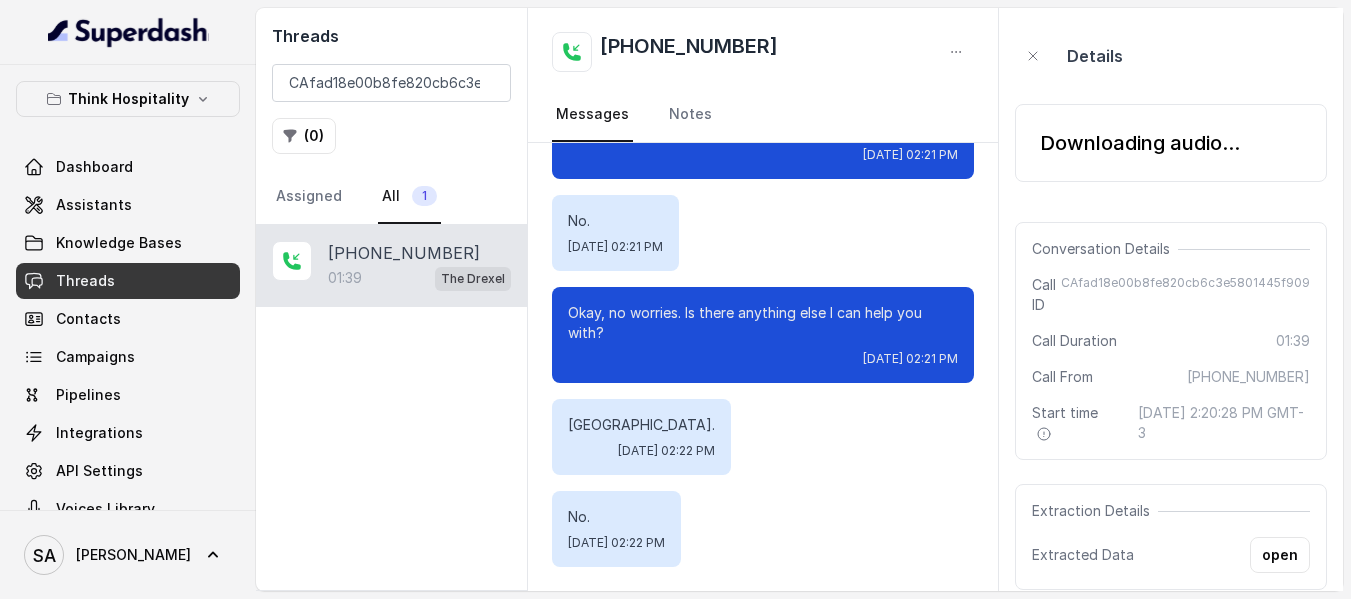 scroll, scrollTop: 2264, scrollLeft: 0, axis: vertical 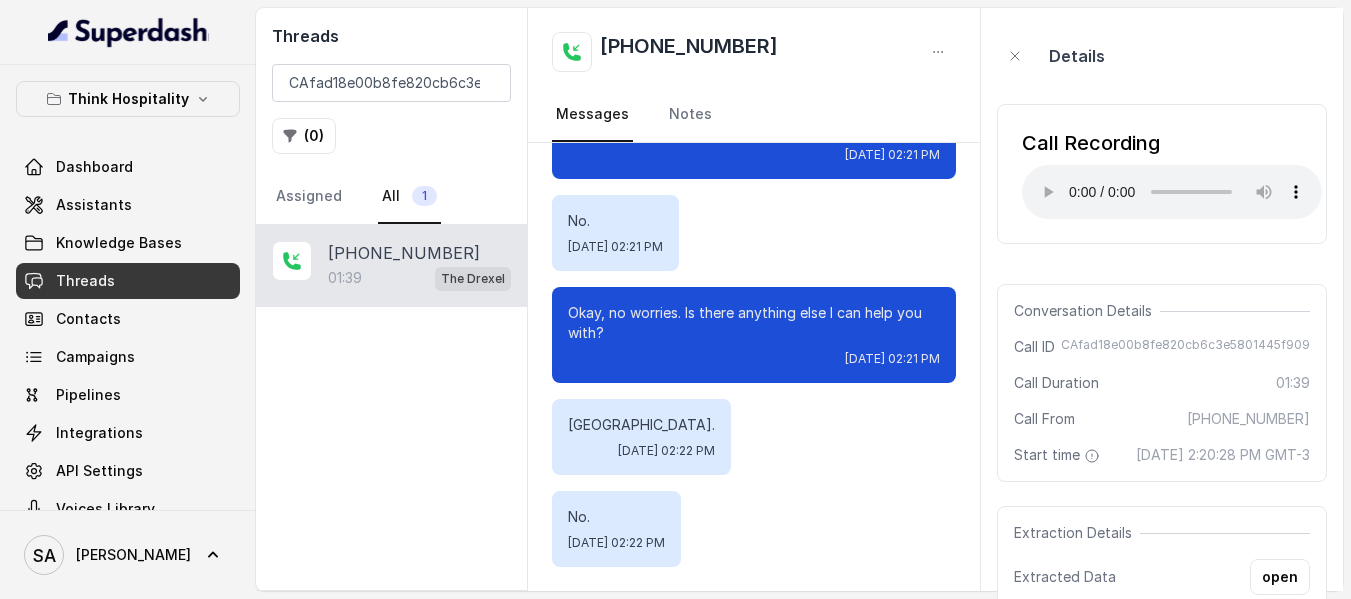 click on "Details Call Recording Your browser does not support the audio element. Conversation Details Call ID CAfad18e00b8fe820cb6c3e5801445f909 Call Duration 01:39 Call From [PHONE_NUMBER] Start time [DATE] 2:20:28 PM GMT-3 Extraction Details Extracted Data open Tags No tags assigned" at bounding box center [1162, 379] 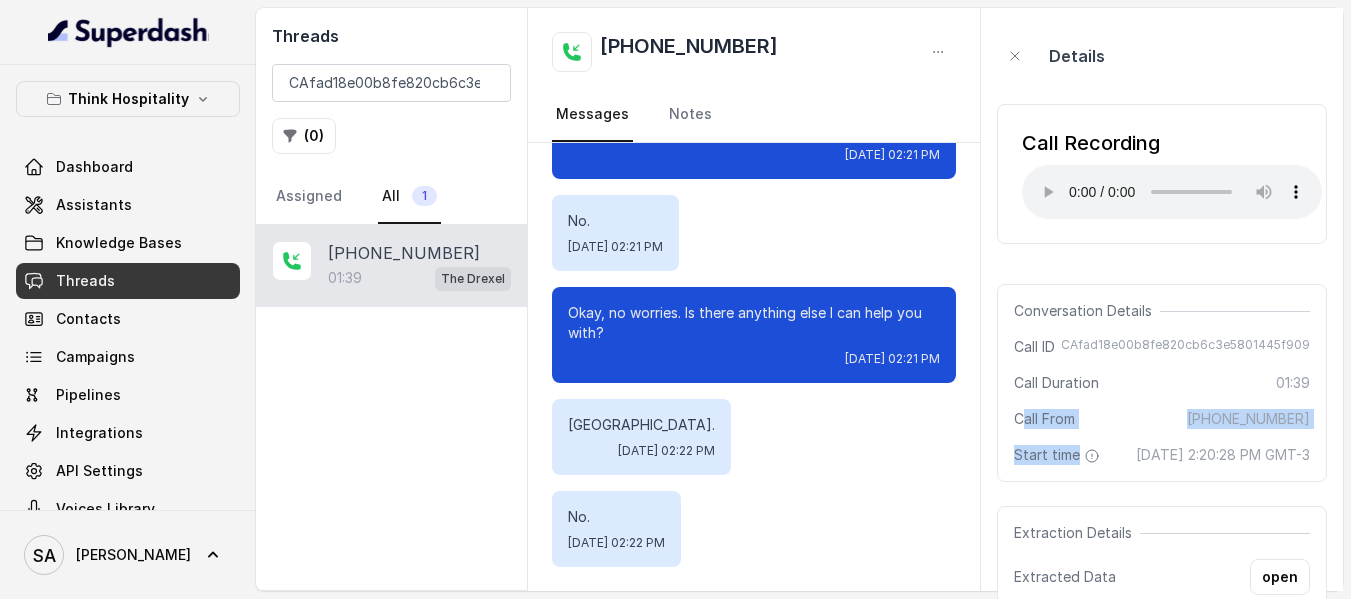 drag, startPoint x: 998, startPoint y: 509, endPoint x: 1020, endPoint y: 419, distance: 92.64988 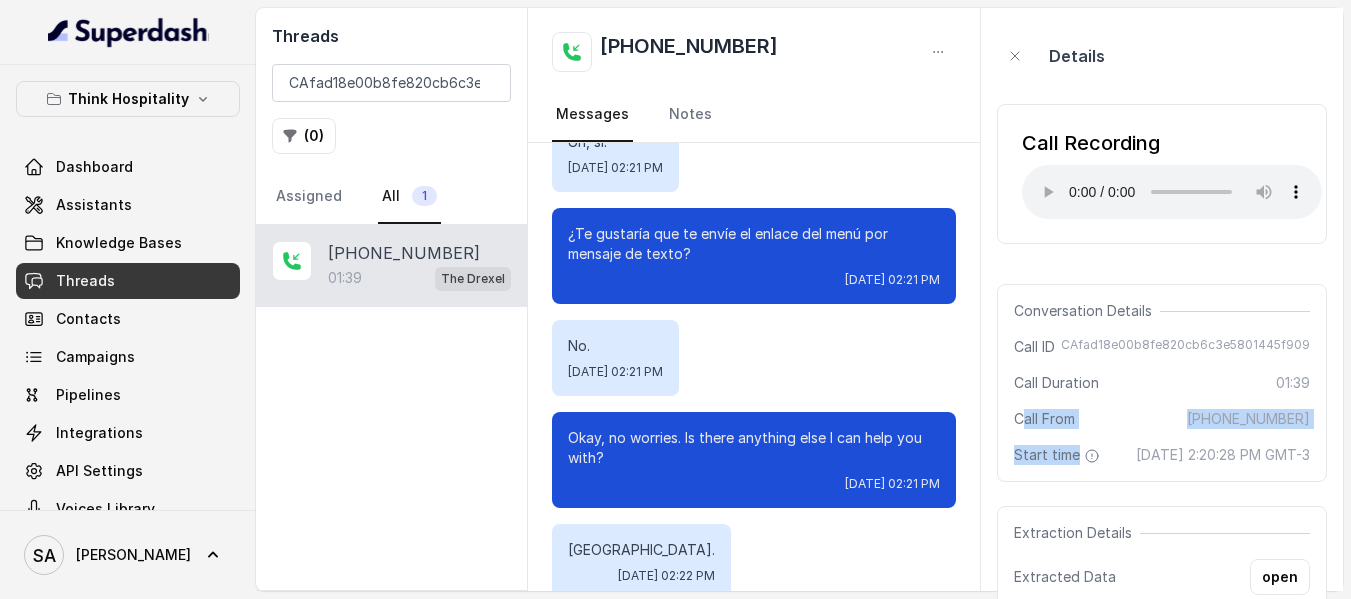 scroll, scrollTop: 2264, scrollLeft: 0, axis: vertical 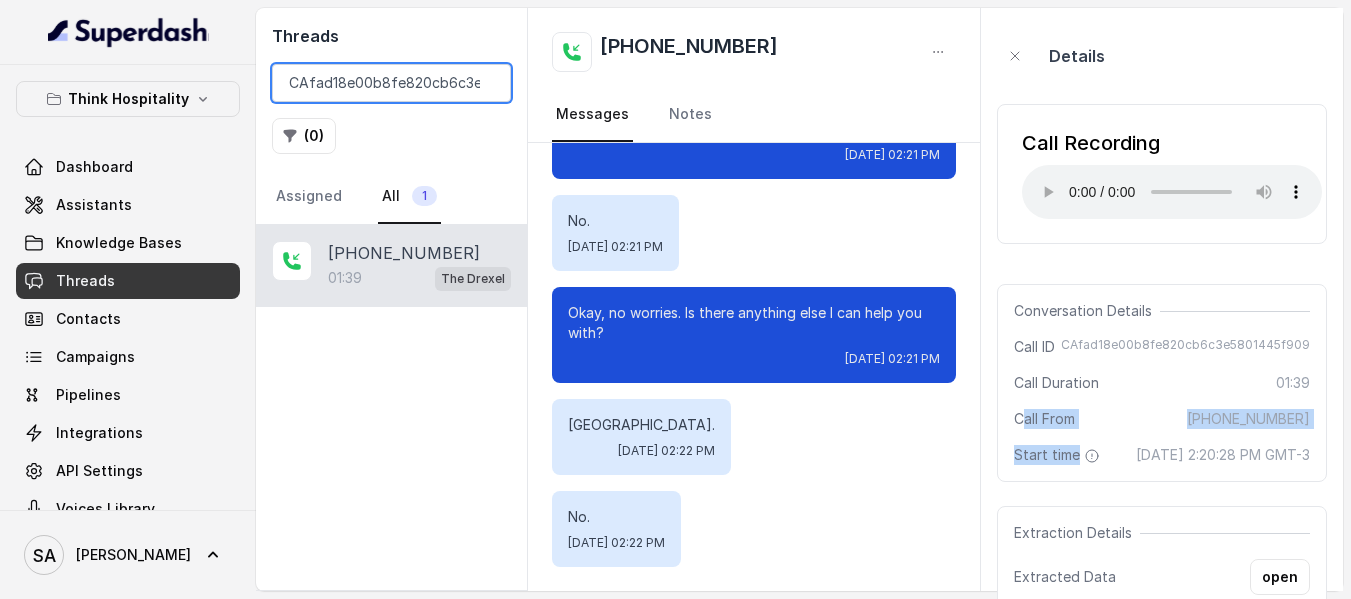 click on "CAfad18e00b8fe820cb6c3e5801445f909" at bounding box center [391, 83] 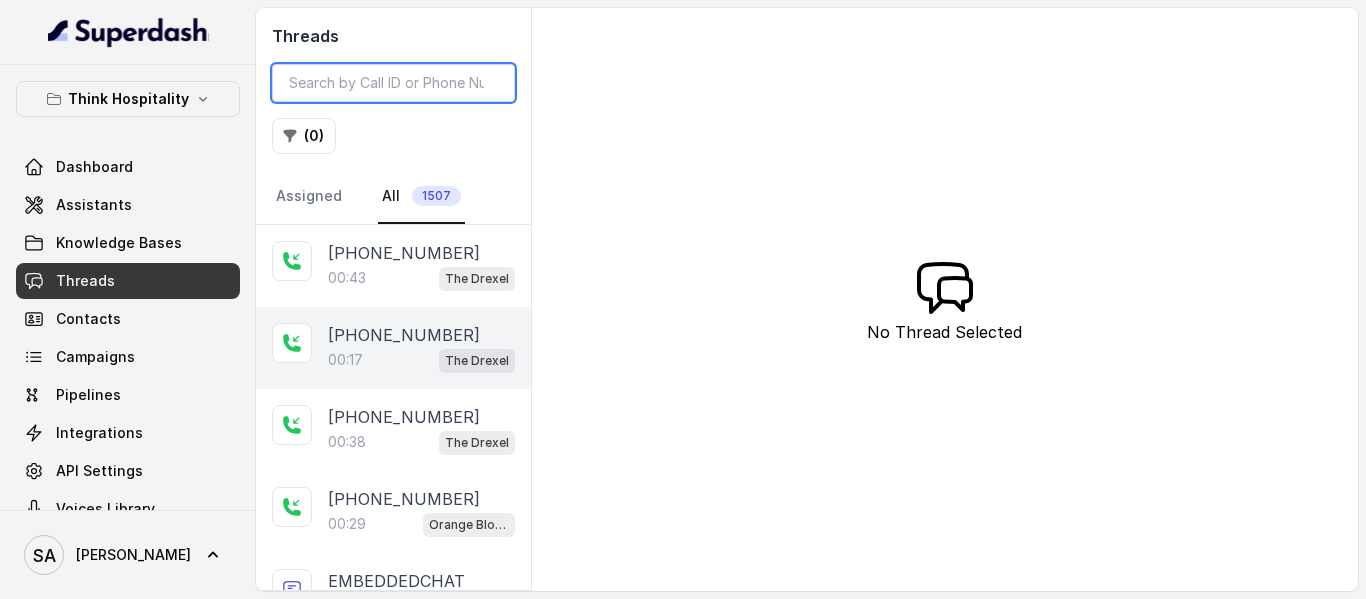 type 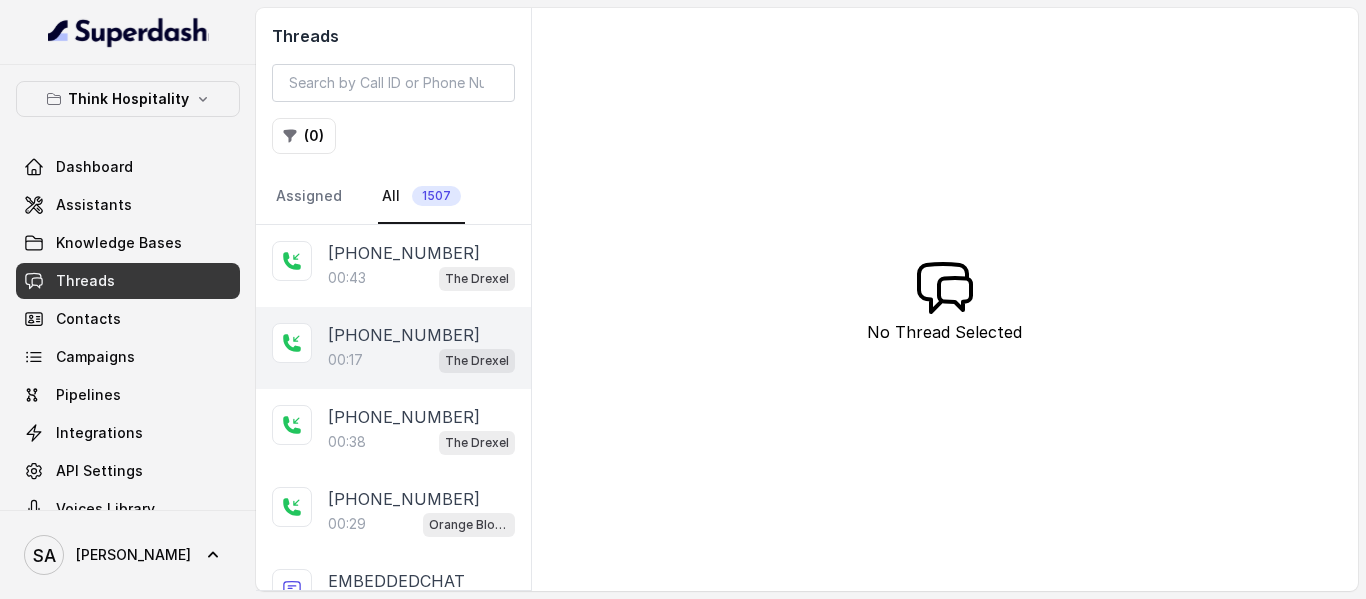 click on "00:17 The Drexel" at bounding box center (421, 360) 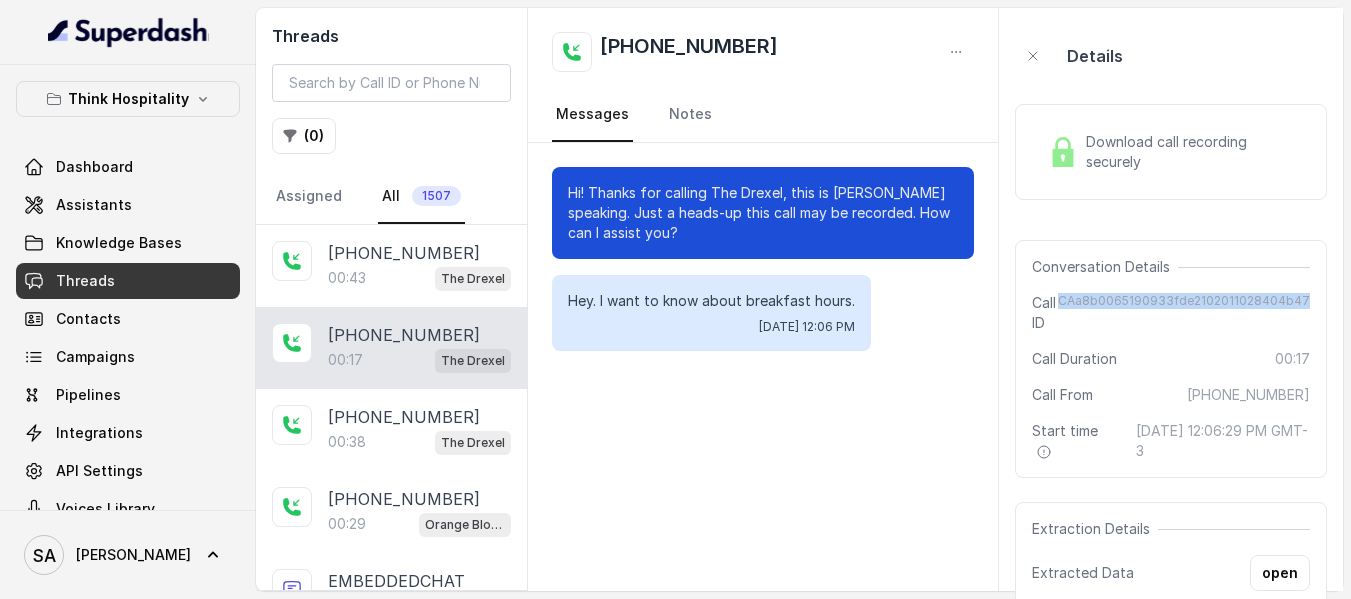 drag, startPoint x: 1072, startPoint y: 296, endPoint x: 1316, endPoint y: 305, distance: 244.16592 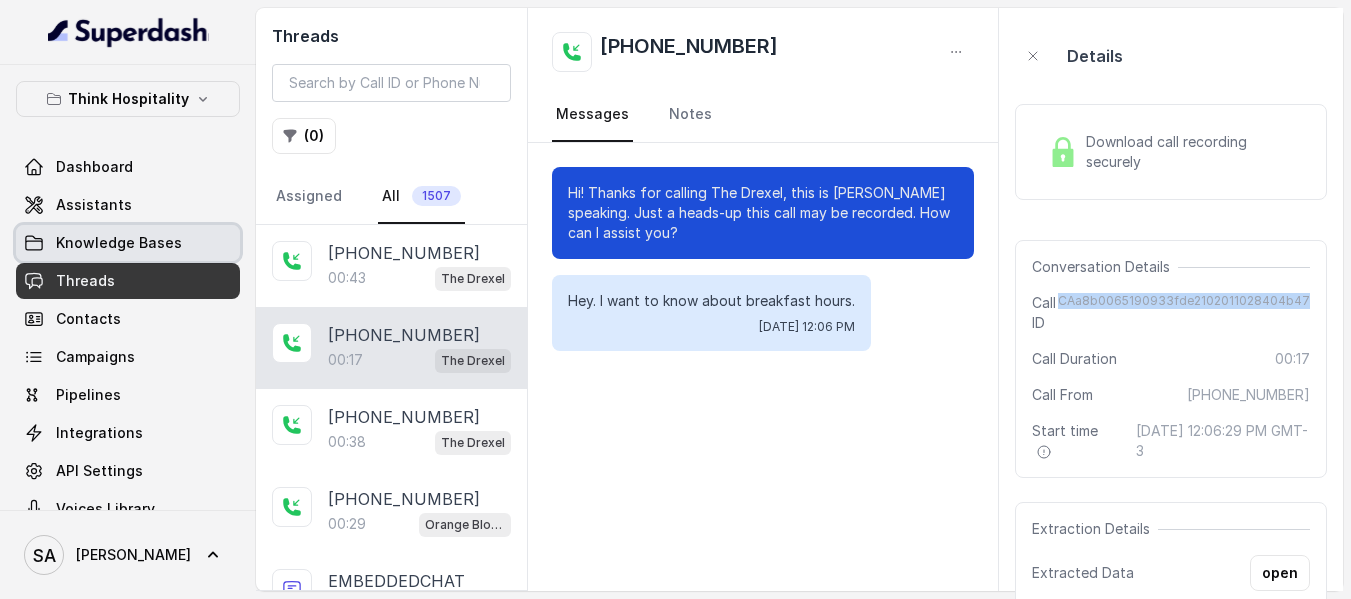 click on "Knowledge Bases" at bounding box center [119, 243] 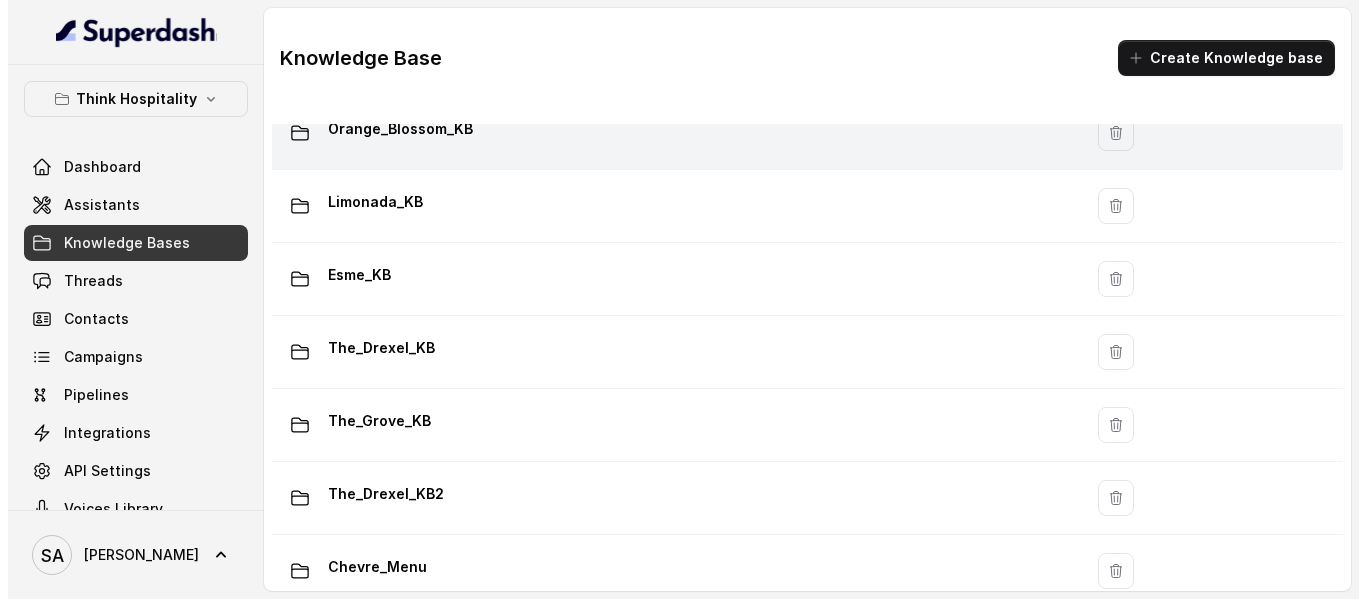 scroll, scrollTop: 323, scrollLeft: 0, axis: vertical 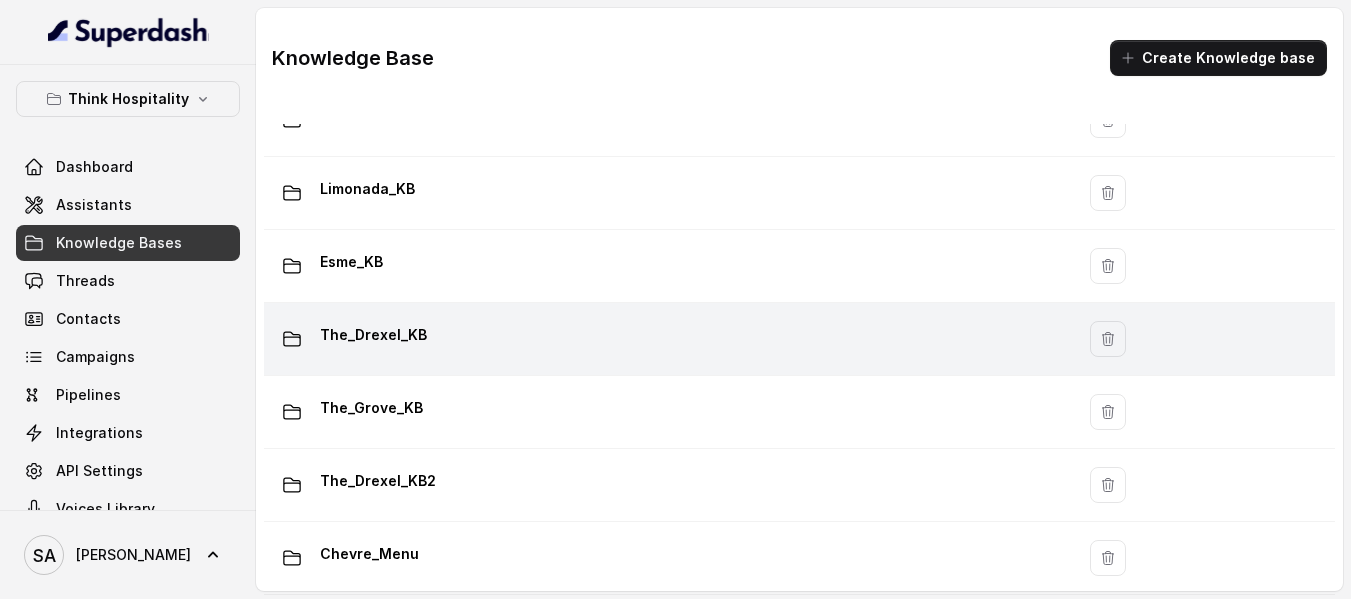 click on "The_Drexel_KB" at bounding box center [373, 335] 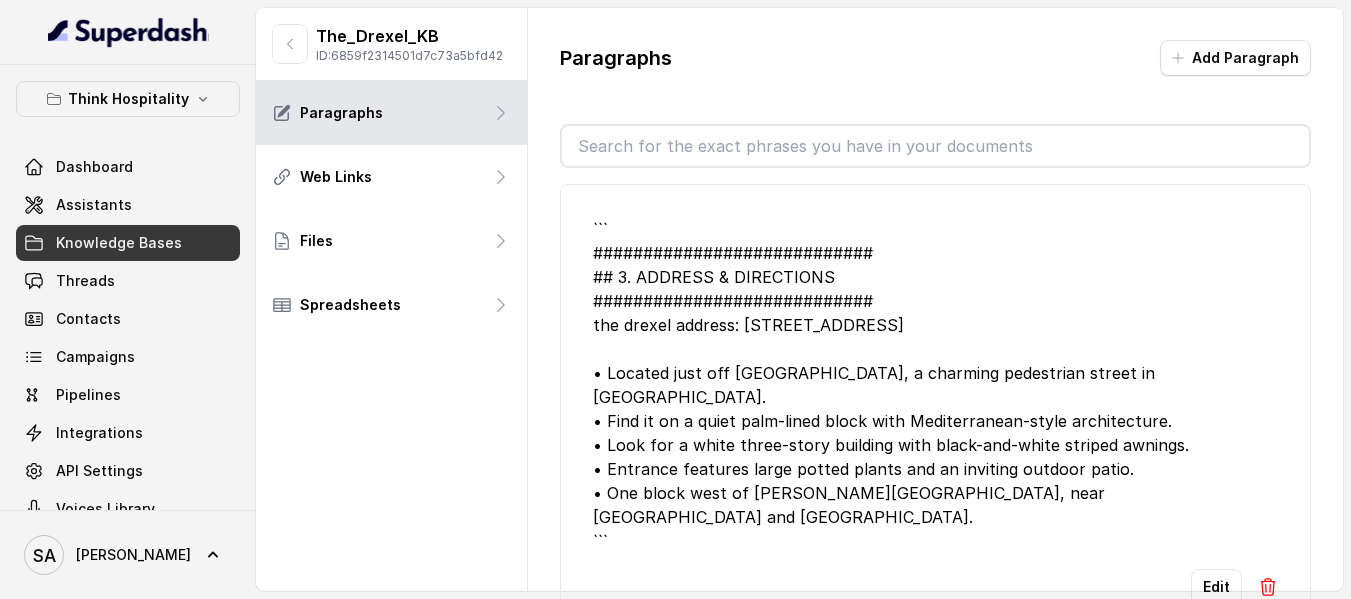 click at bounding box center (935, 146) 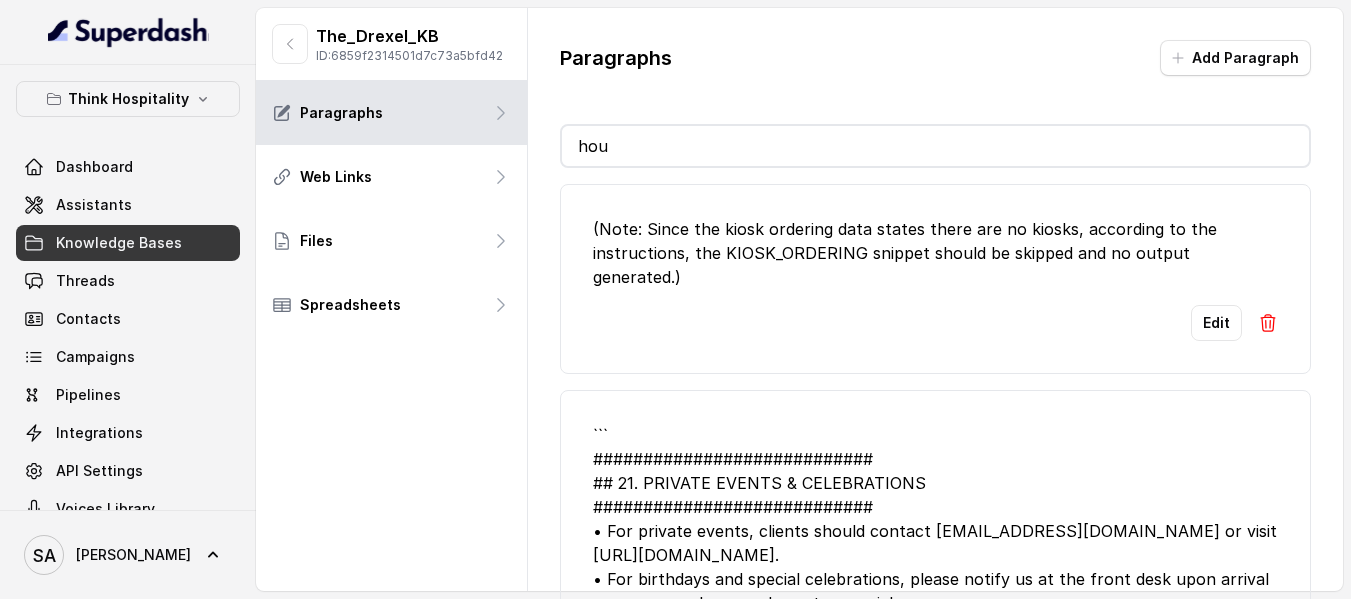 type on "hour" 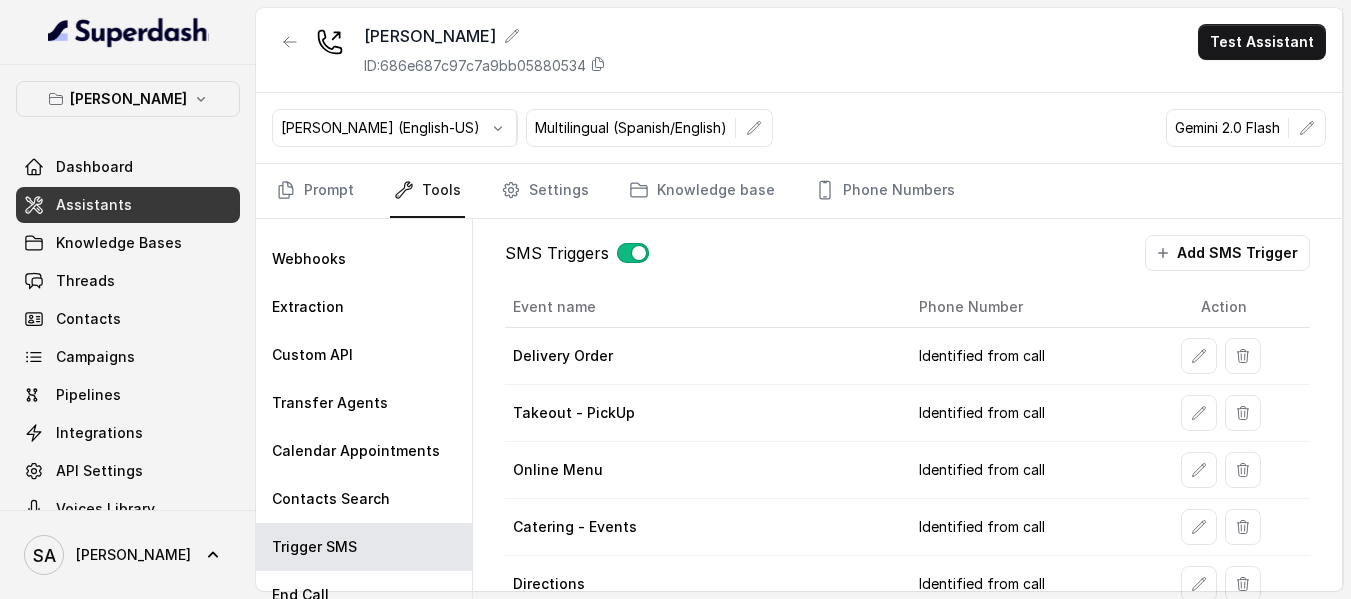 scroll, scrollTop: 168, scrollLeft: 0, axis: vertical 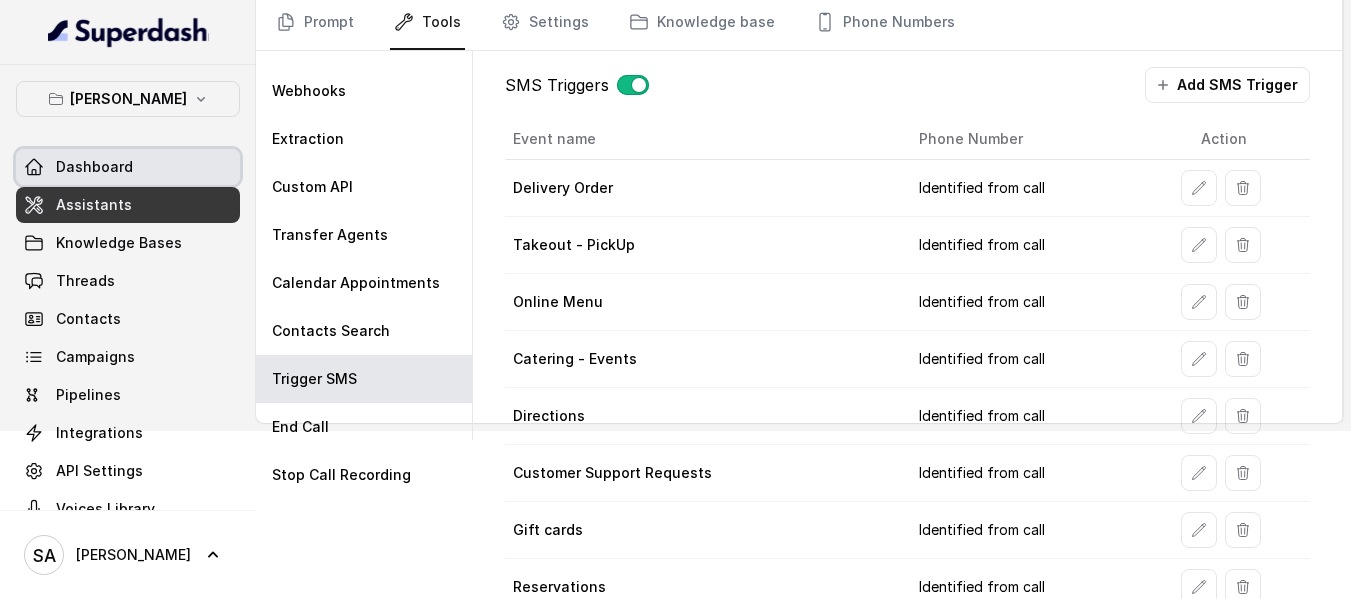click on "Dashboard" at bounding box center (94, 167) 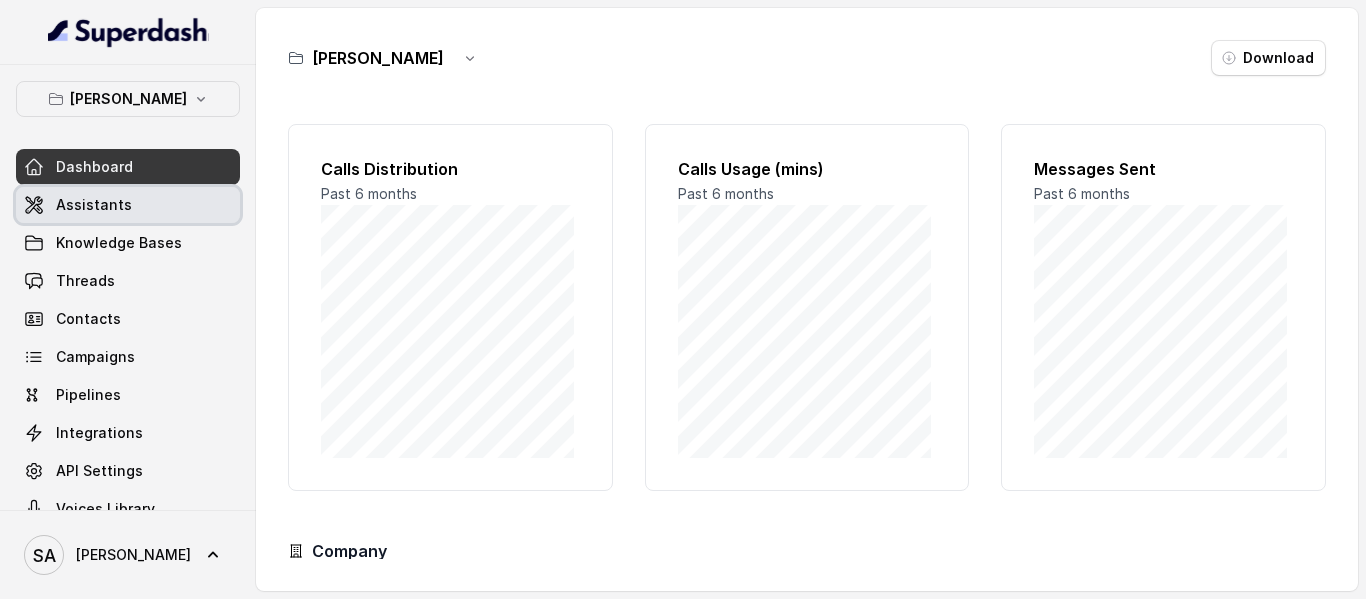 click on "Assistants" at bounding box center [94, 205] 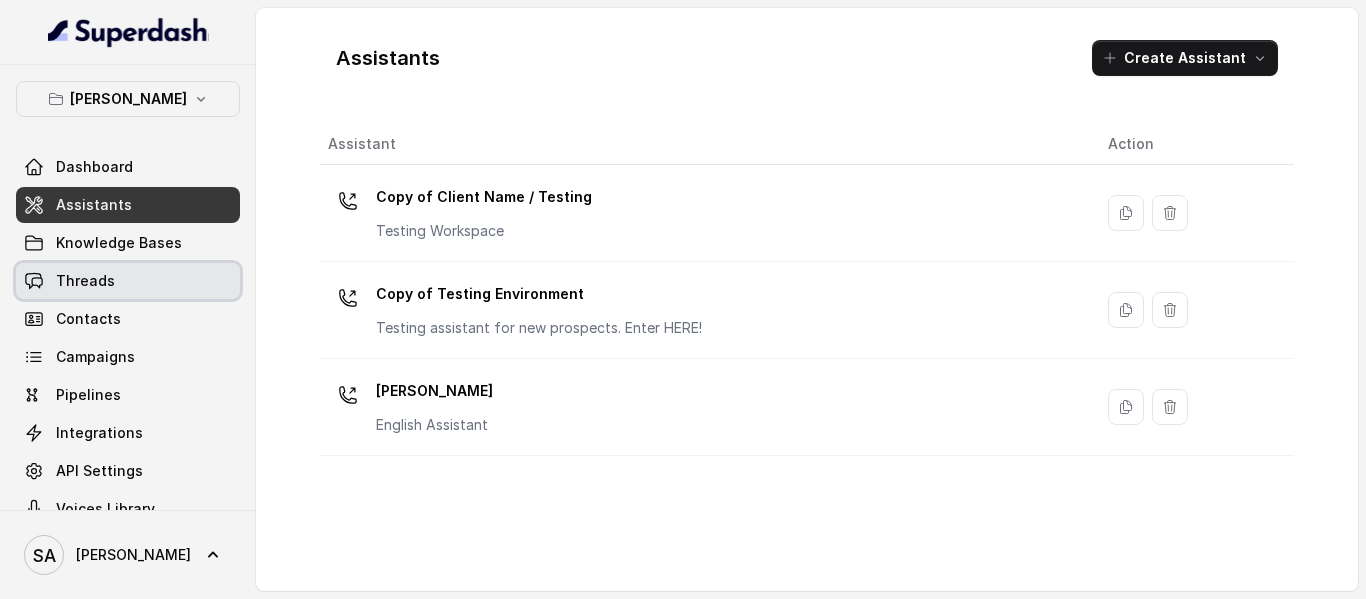 click on "Threads" at bounding box center (85, 281) 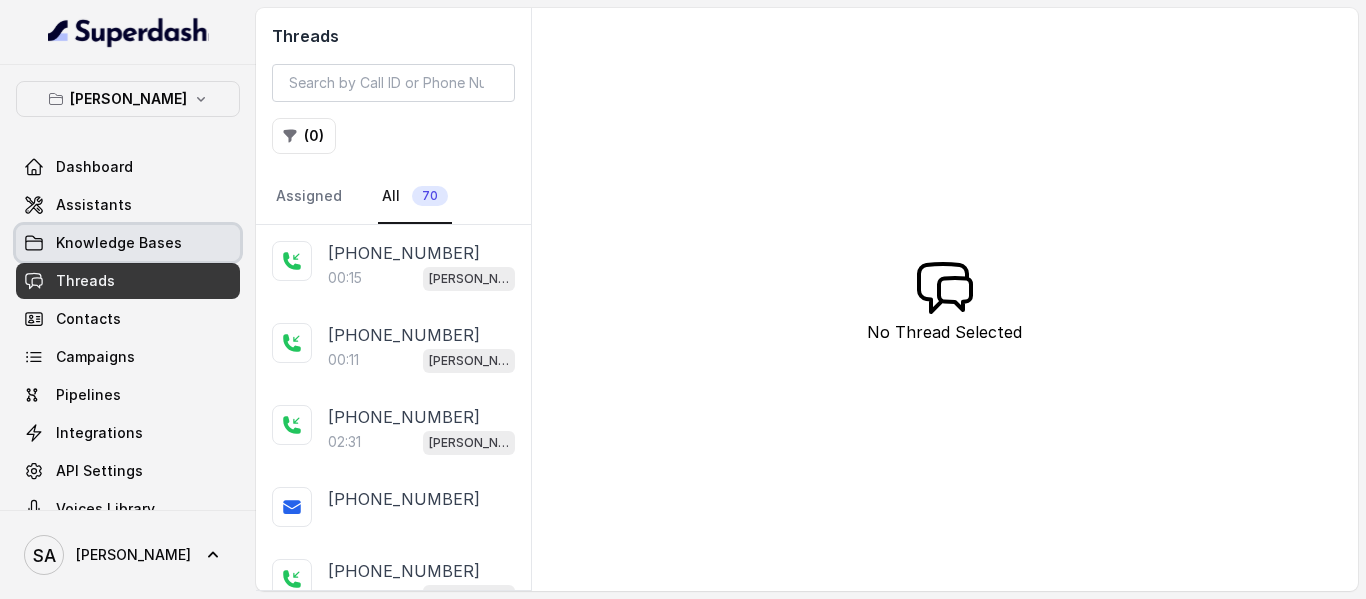 click on "Knowledge Bases" at bounding box center [128, 243] 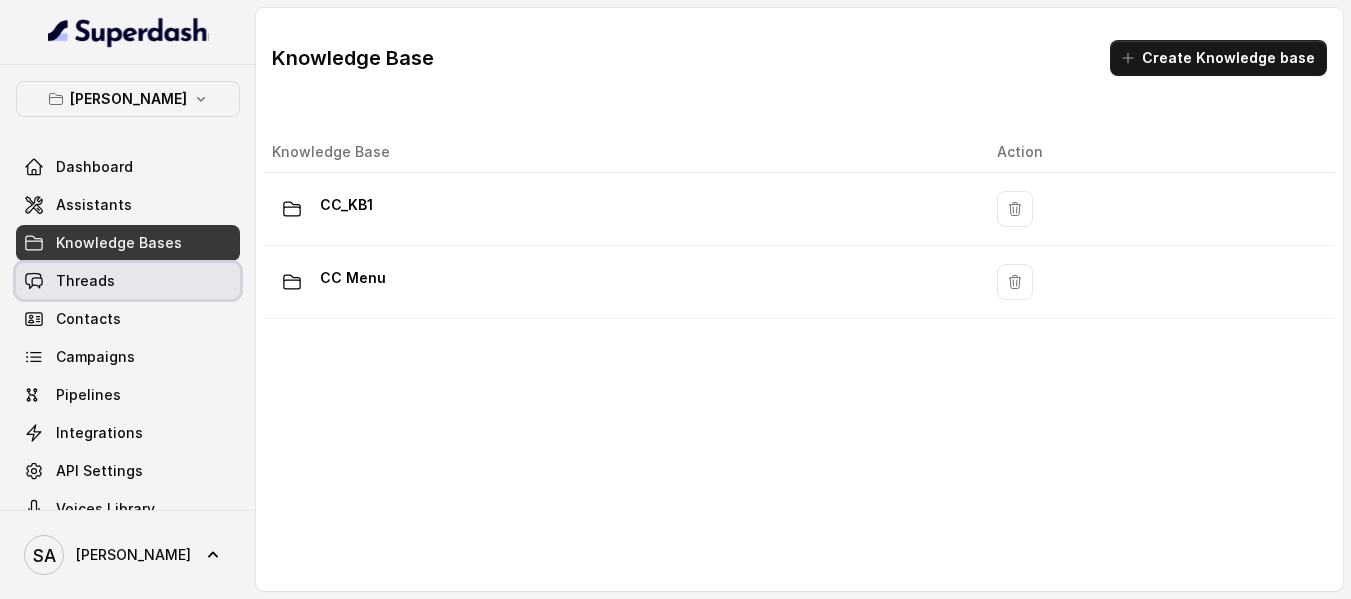 click on "Threads" at bounding box center (85, 281) 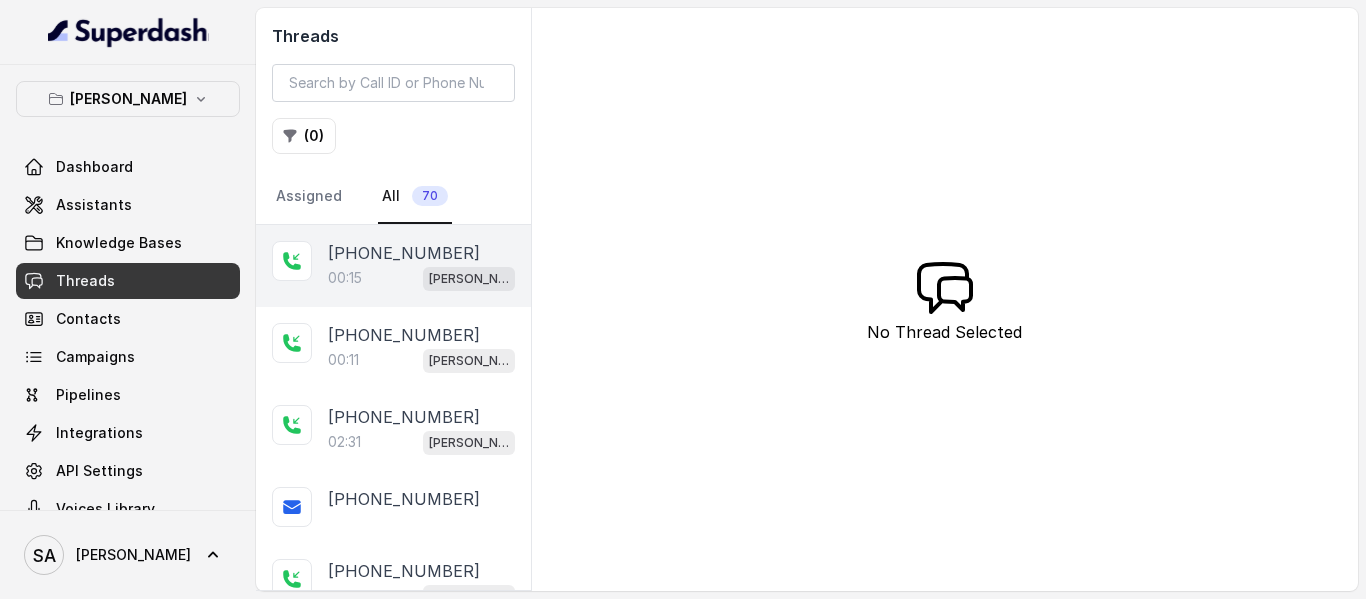 click on "00:15 Chelsea Corner" at bounding box center (421, 278) 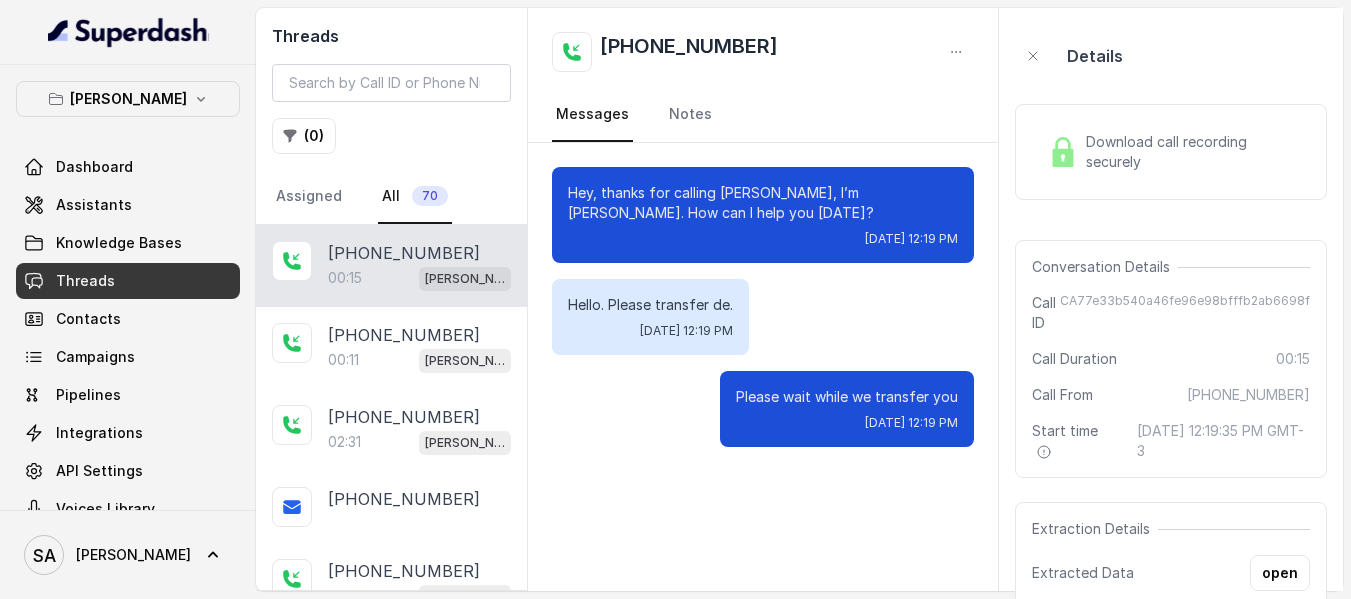 click on "Download call recording securely" at bounding box center (1171, 152) 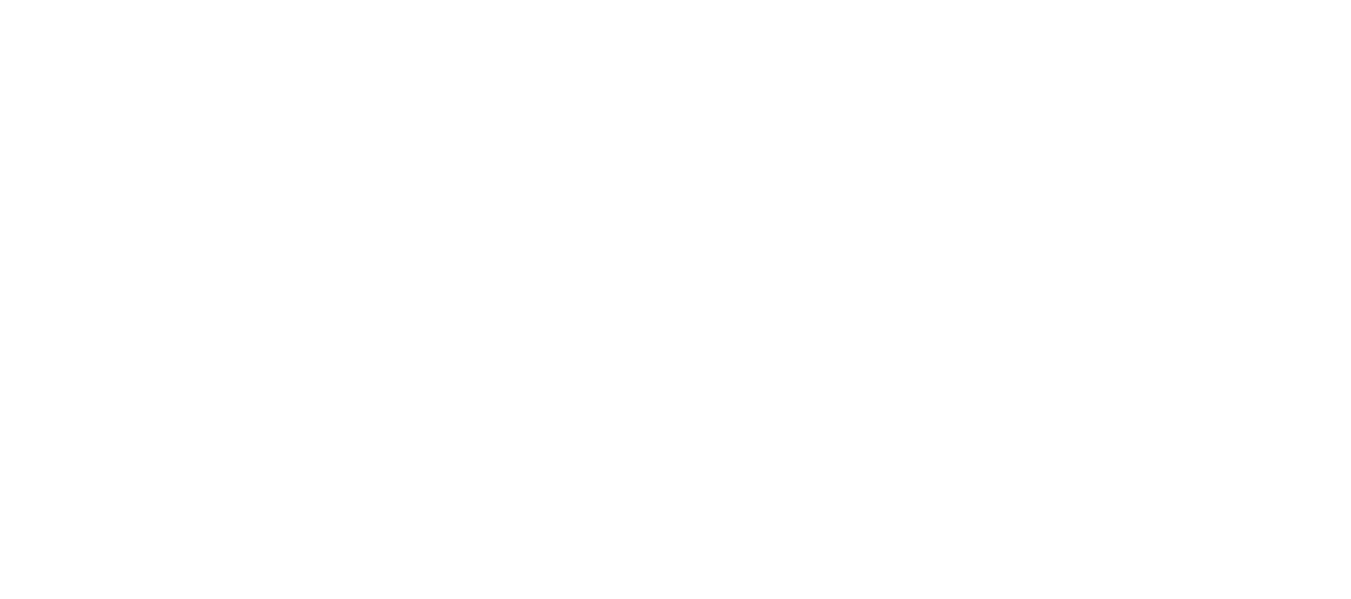 scroll, scrollTop: 0, scrollLeft: 0, axis: both 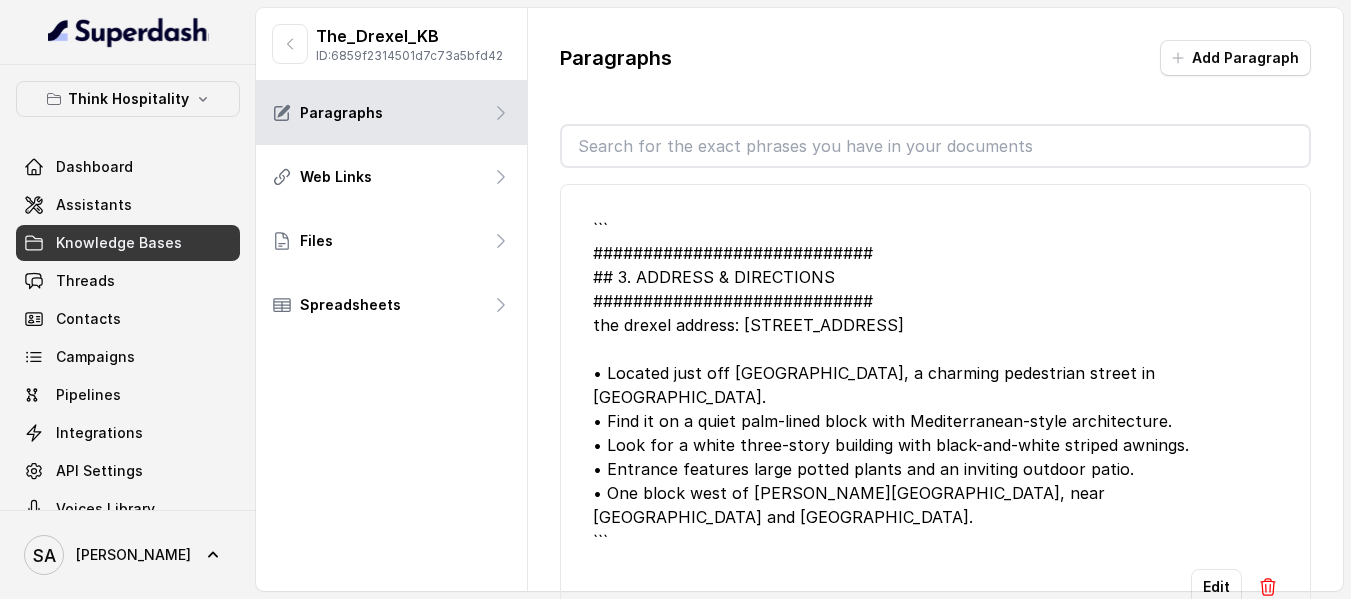 click at bounding box center [935, 146] 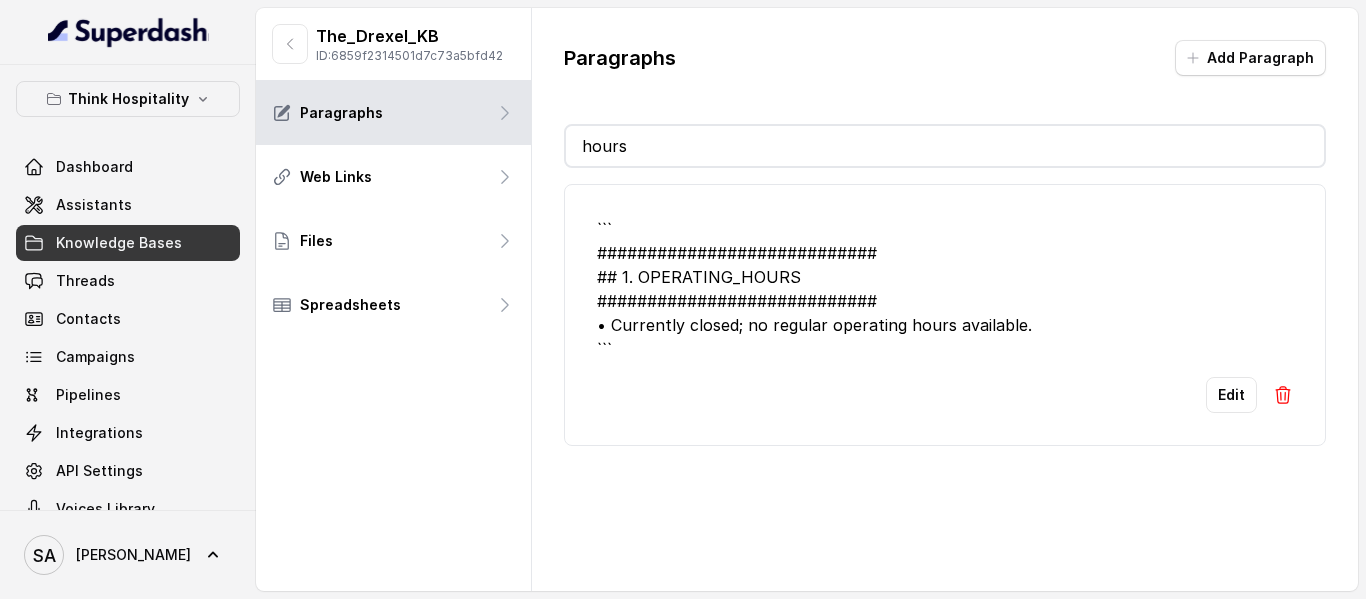 drag, startPoint x: 281, startPoint y: 142, endPoint x: 253, endPoint y: 142, distance: 28 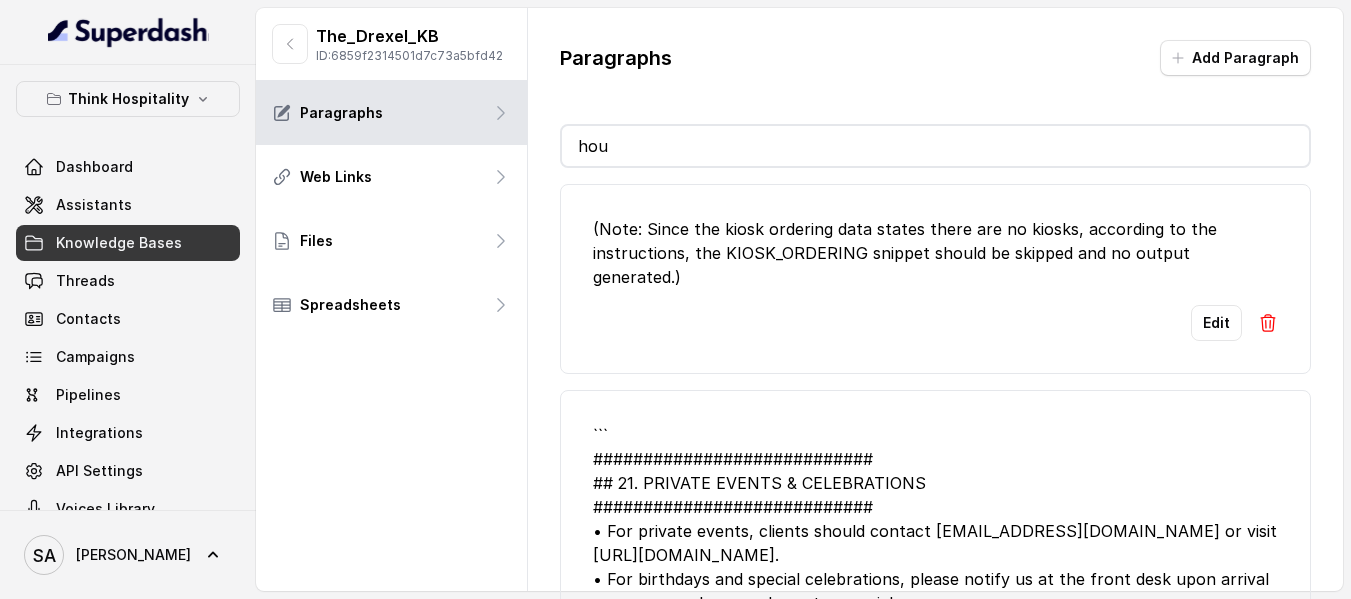 type on "hou" 